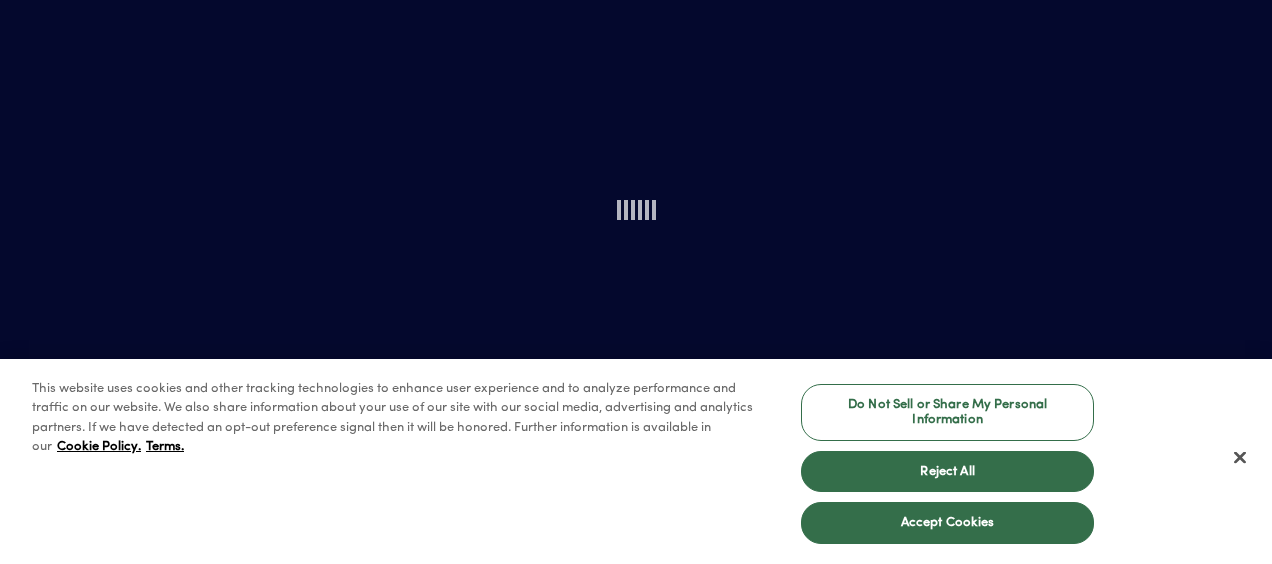 scroll, scrollTop: 0, scrollLeft: 0, axis: both 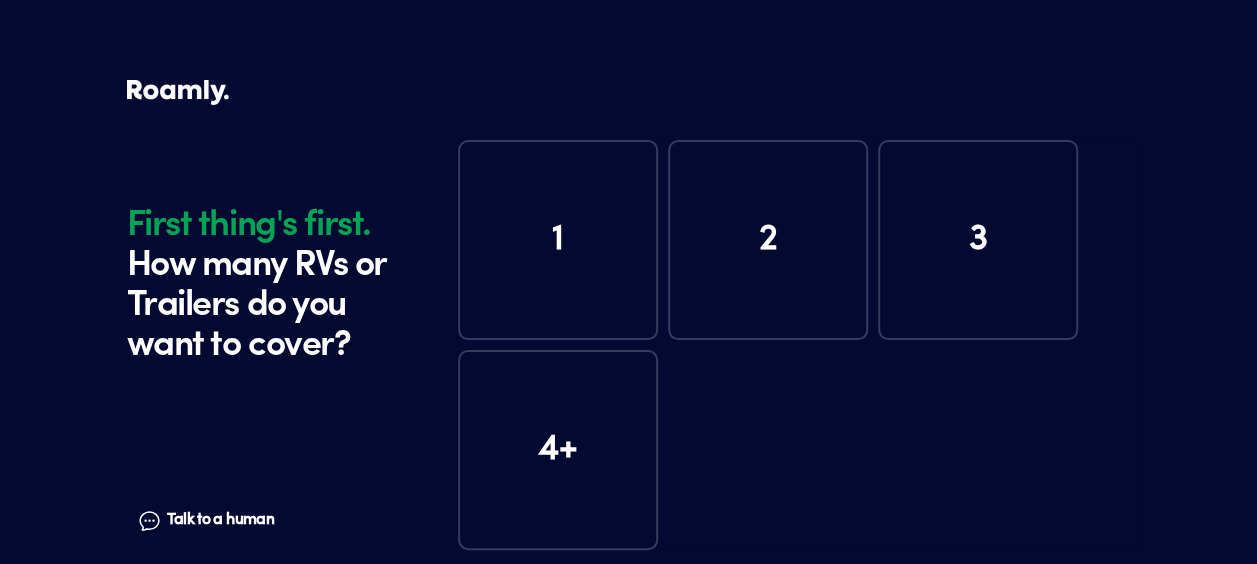 click on "1" at bounding box center (558, 240) 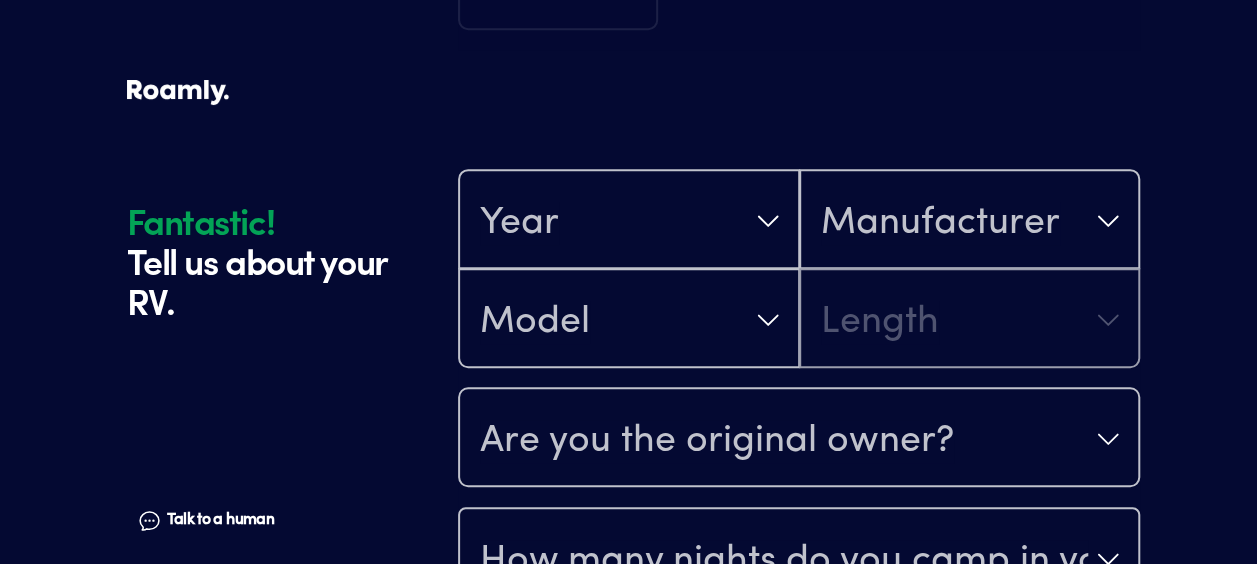 scroll, scrollTop: 590, scrollLeft: 0, axis: vertical 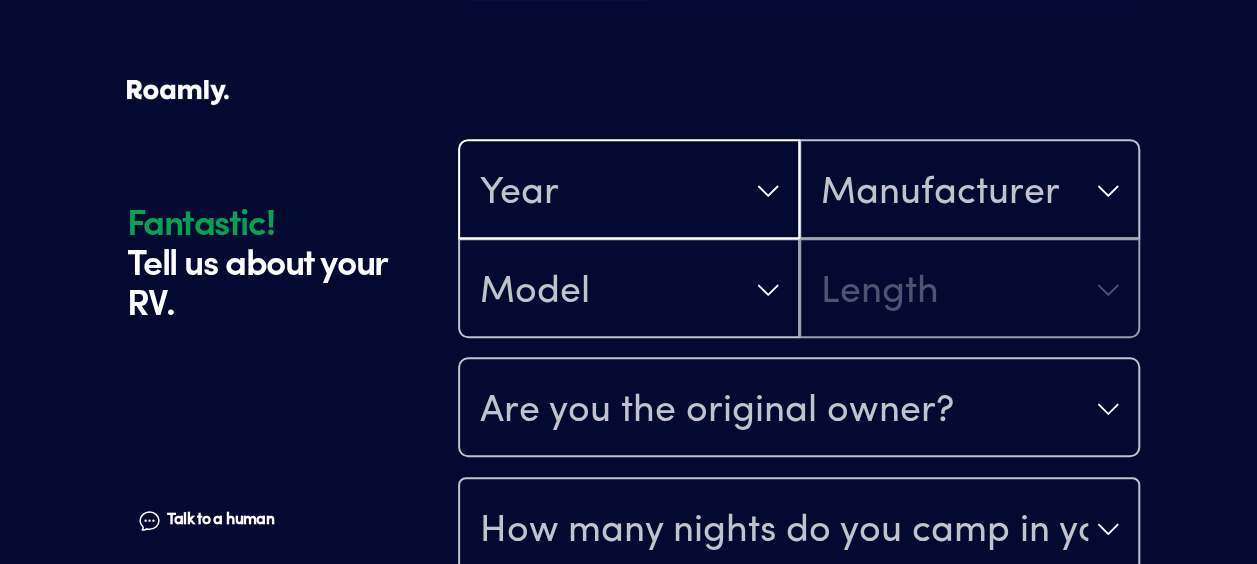 click on "Year" at bounding box center (629, 191) 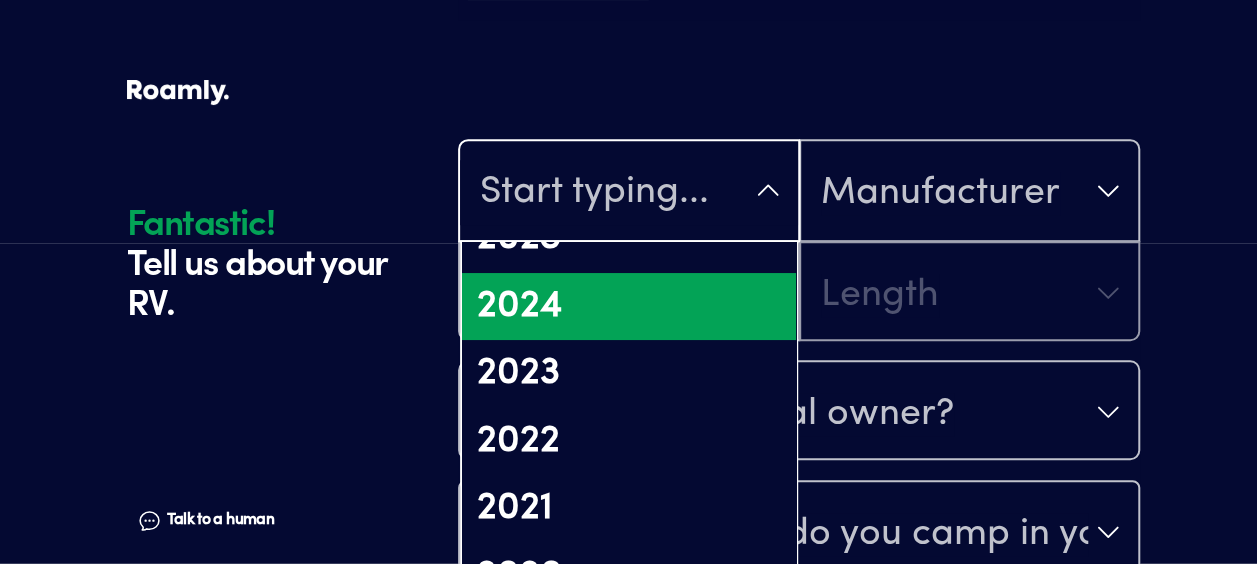 scroll, scrollTop: 202, scrollLeft: 0, axis: vertical 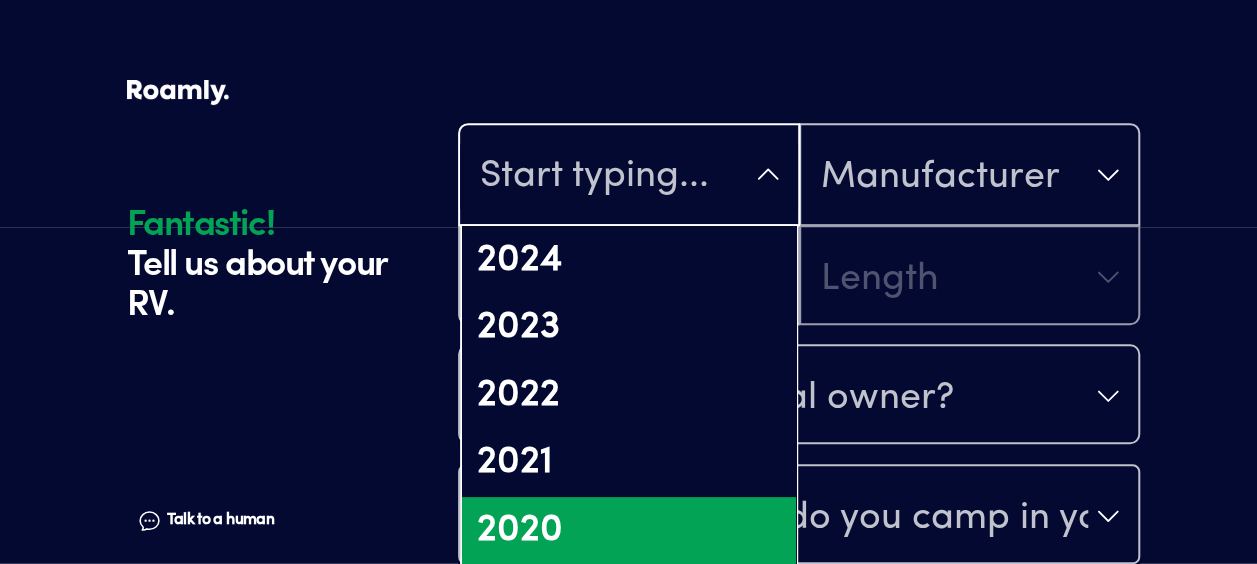 click on "2020" at bounding box center [629, 531] 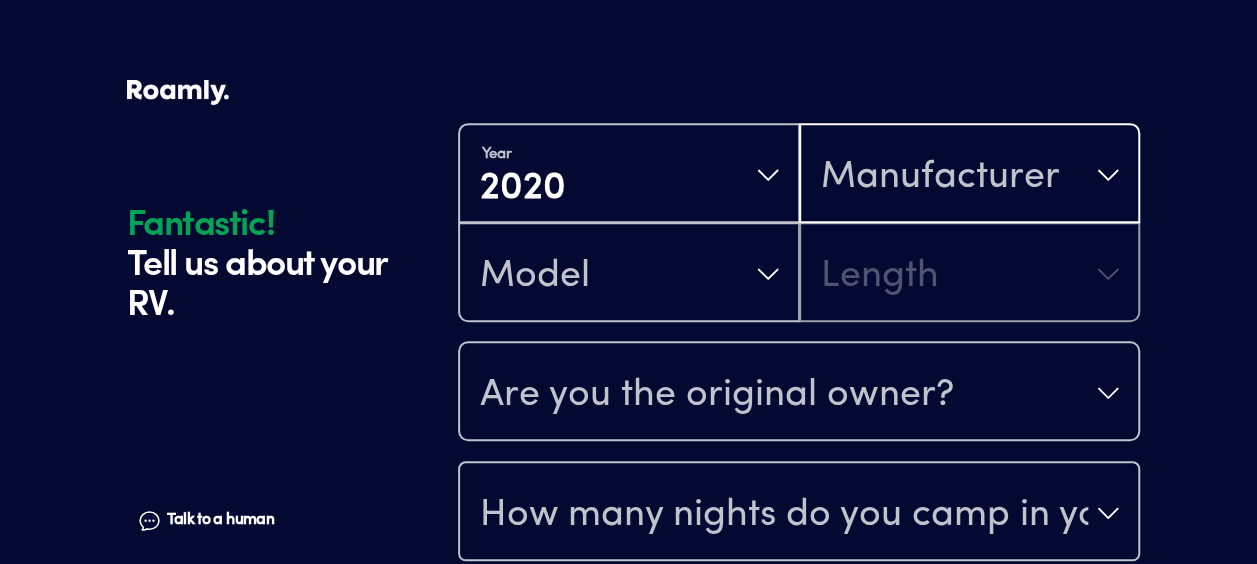 click on "Manufacturer" at bounding box center (940, 177) 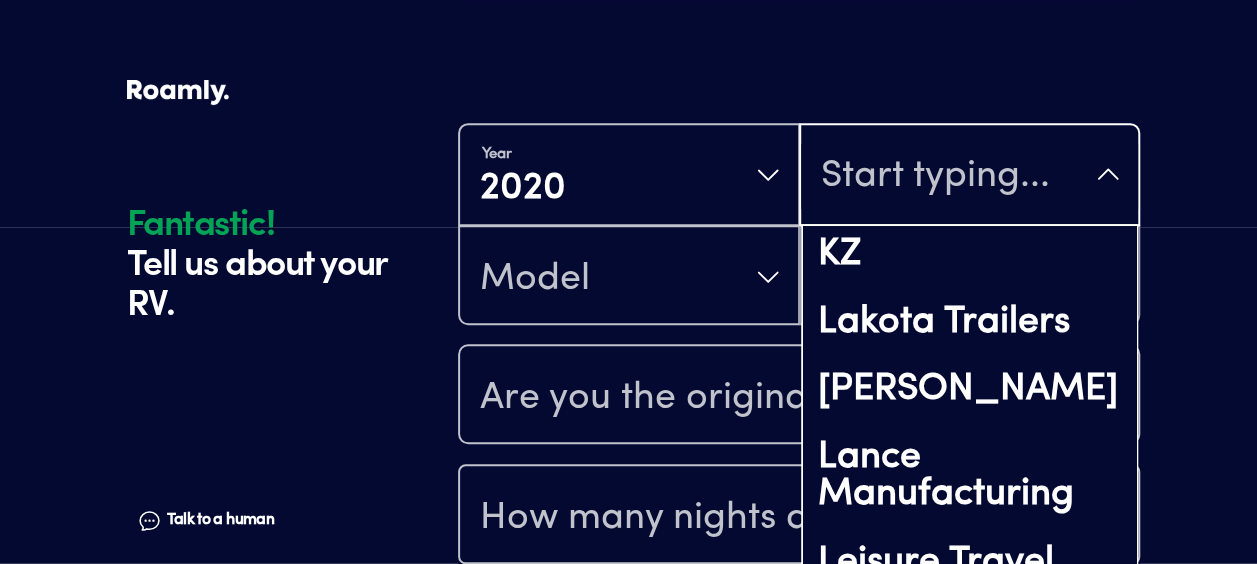 scroll, scrollTop: 7648, scrollLeft: 0, axis: vertical 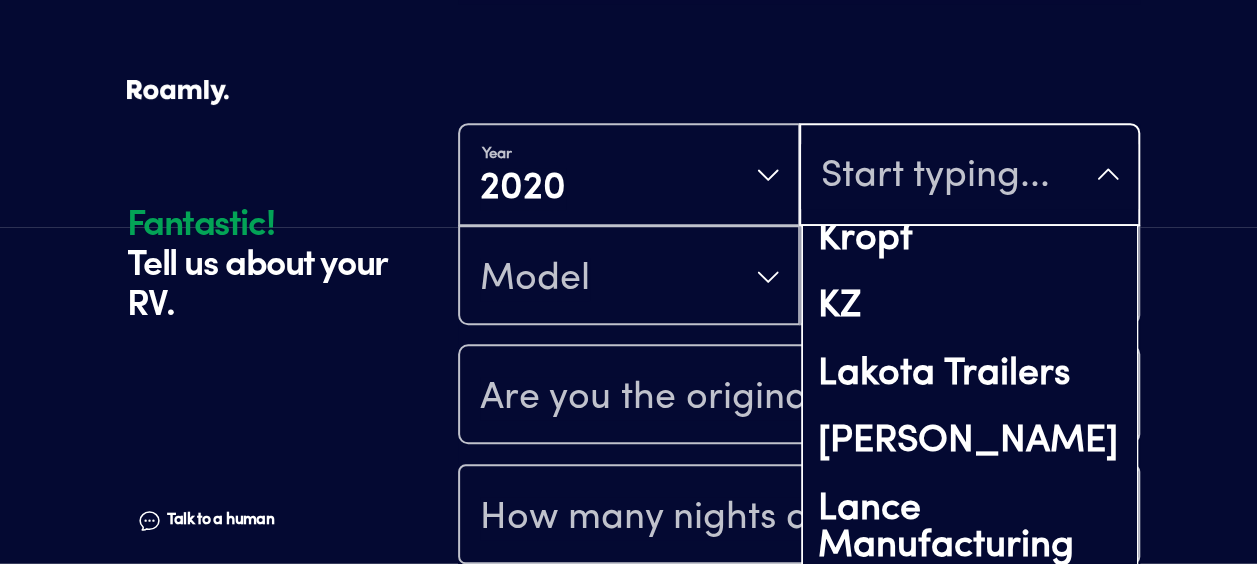 click on "Keystone RV" at bounding box center (970, 37) 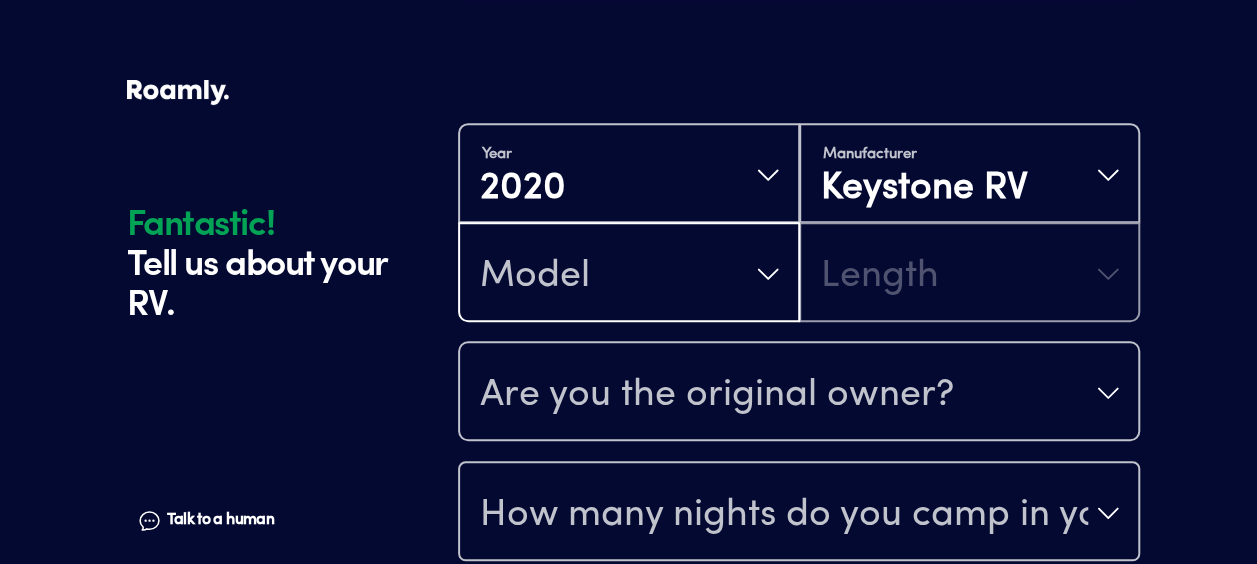 click on "Model" at bounding box center [629, 274] 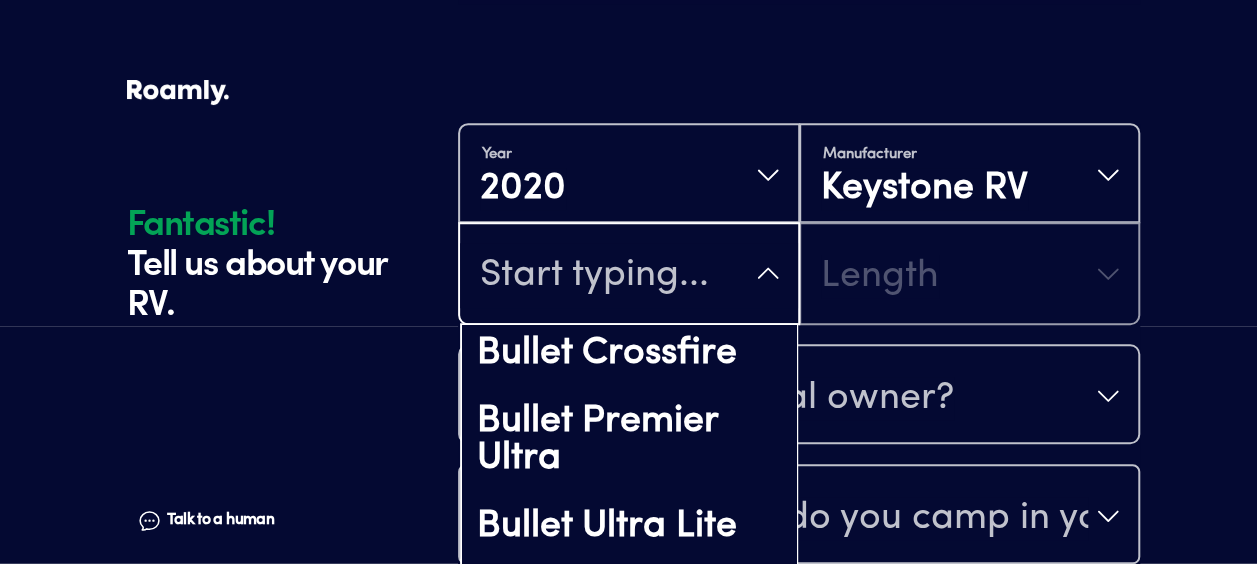 scroll, scrollTop: 246, scrollLeft: 0, axis: vertical 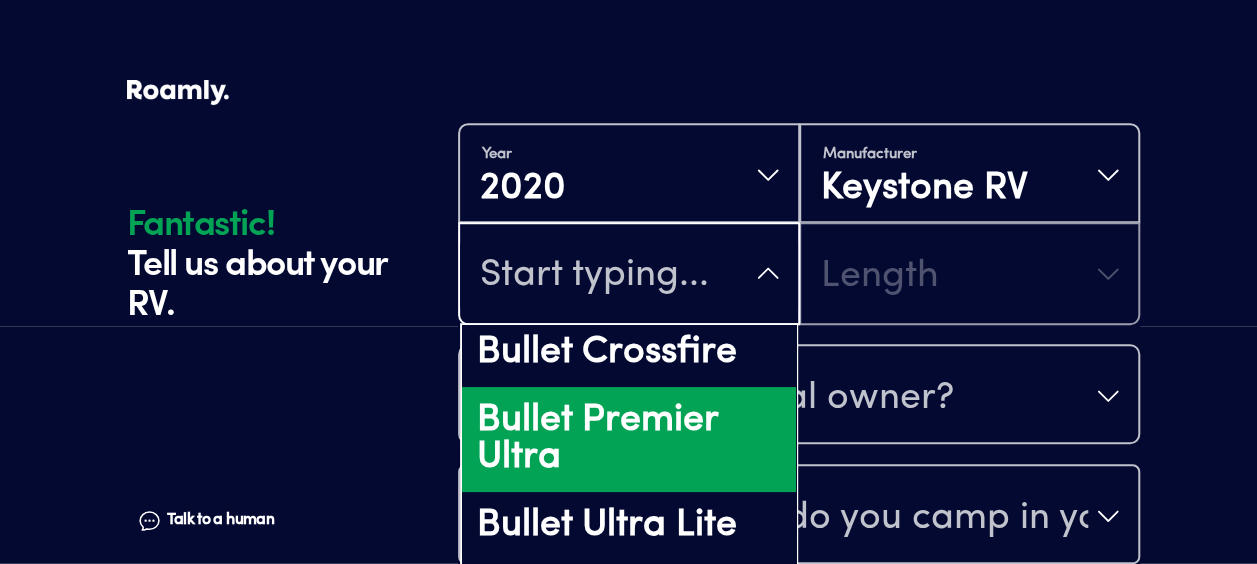 click on "Bullet Premier Ultra" at bounding box center [629, 439] 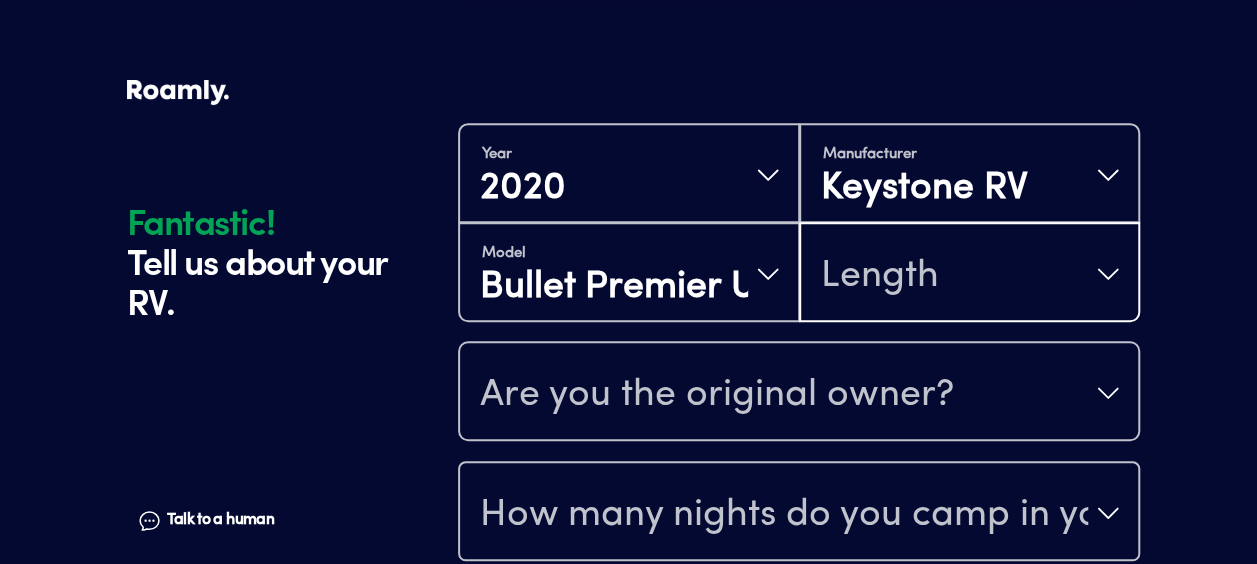 click on "Length" at bounding box center [970, 274] 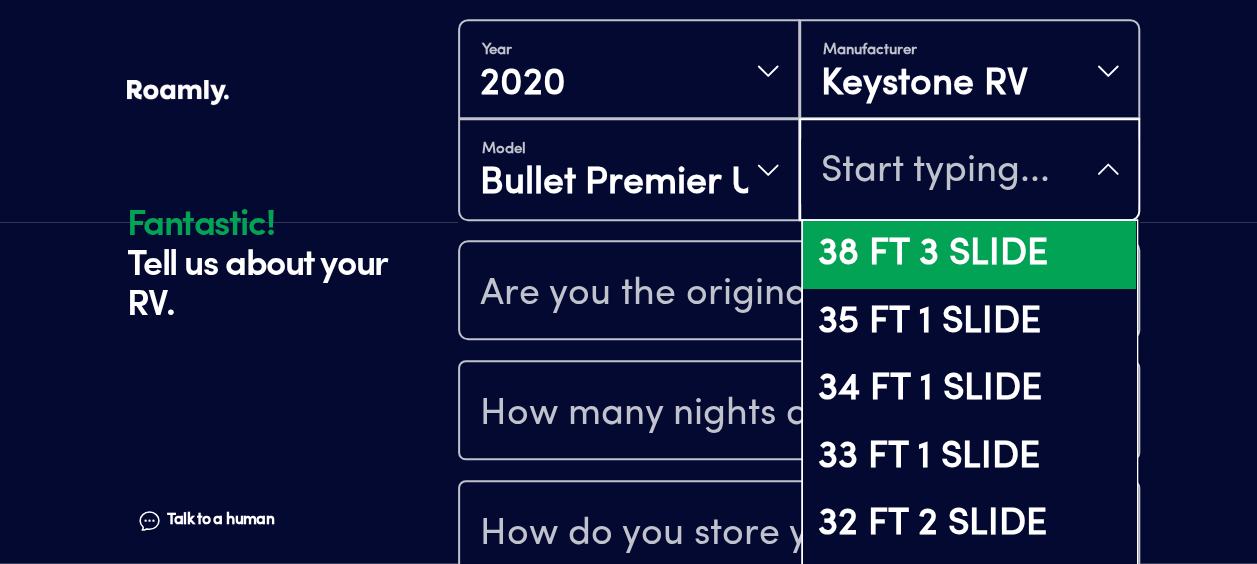 scroll, scrollTop: 713, scrollLeft: 0, axis: vertical 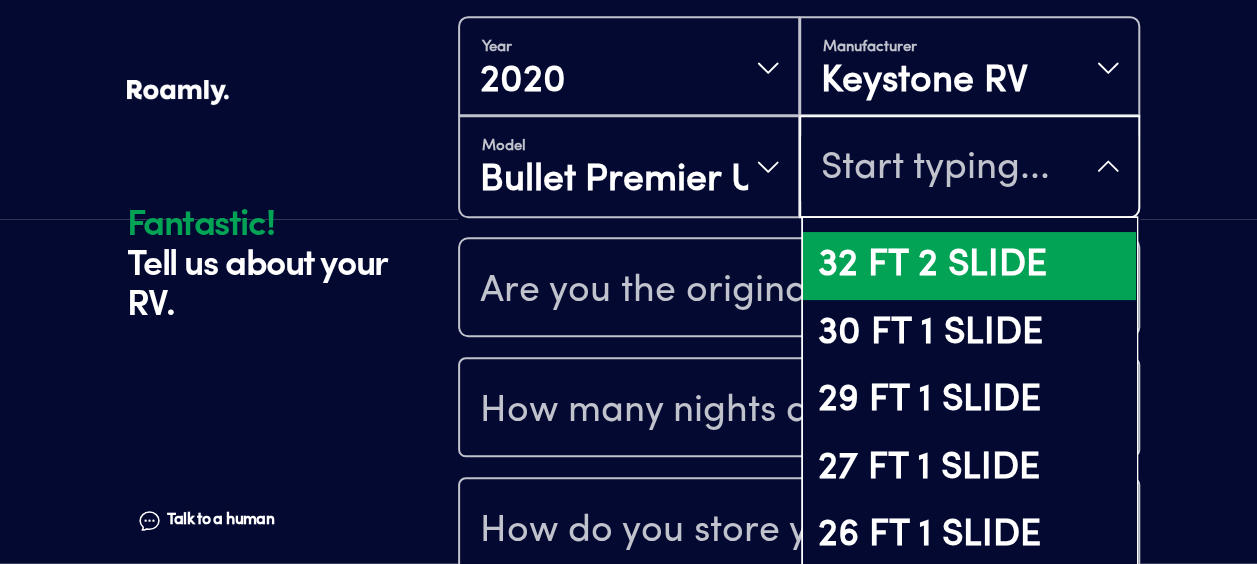 click on "32 FT 2 SLIDE" at bounding box center [970, 266] 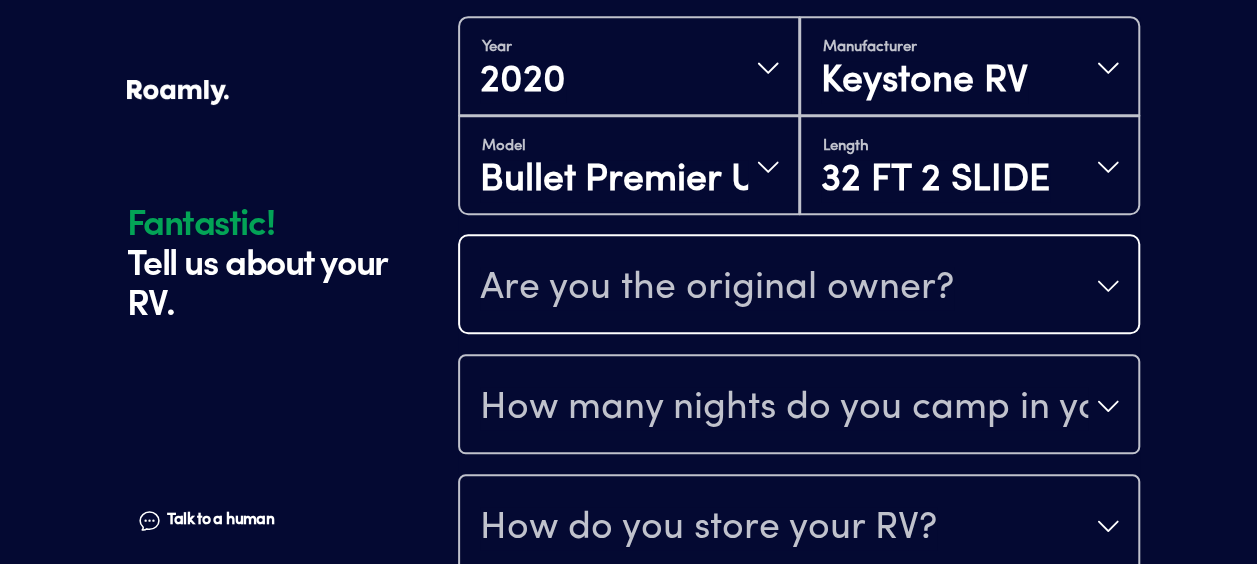 click on "Are you the original owner?" at bounding box center (799, 286) 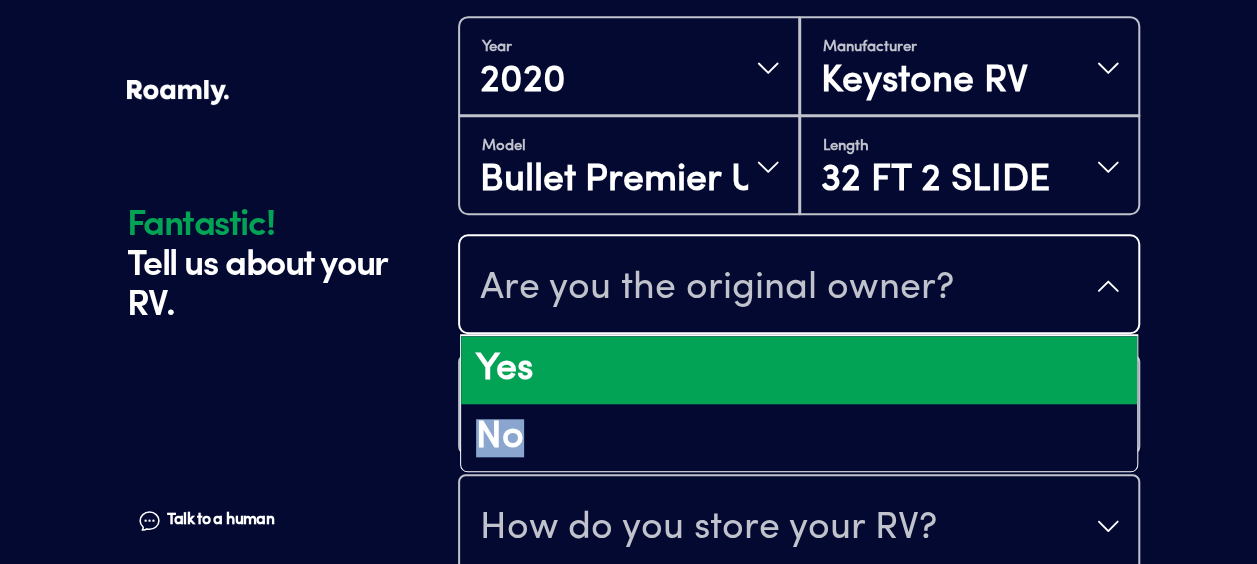 drag, startPoint x: 620, startPoint y: 458, endPoint x: 616, endPoint y: 398, distance: 60.133186 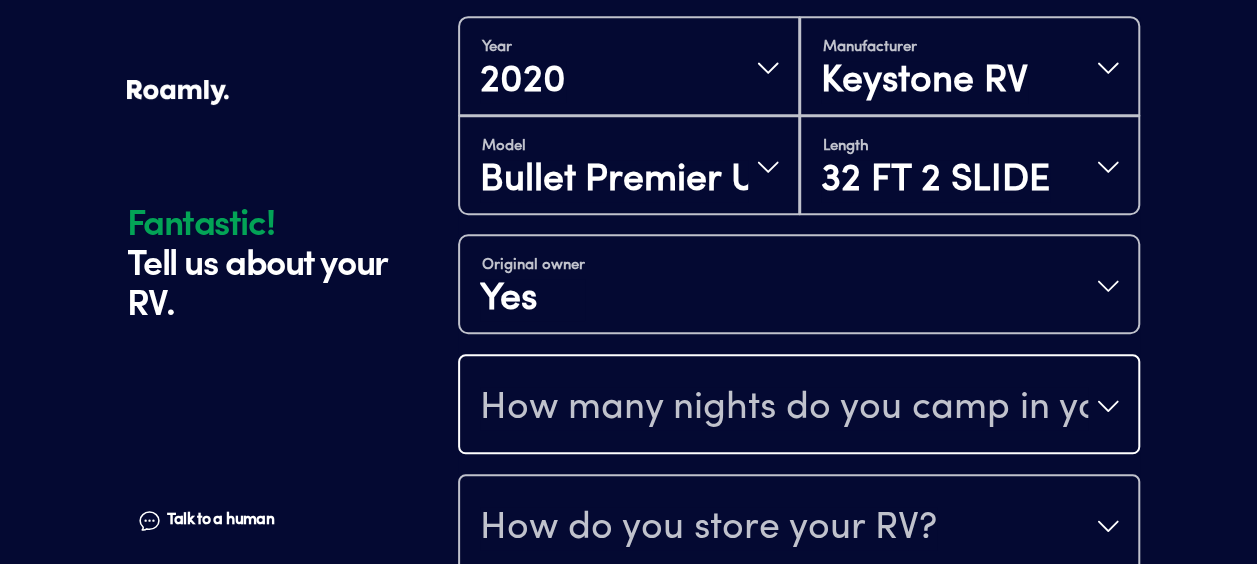 click on "How many nights do you camp in your RV?" at bounding box center (784, 408) 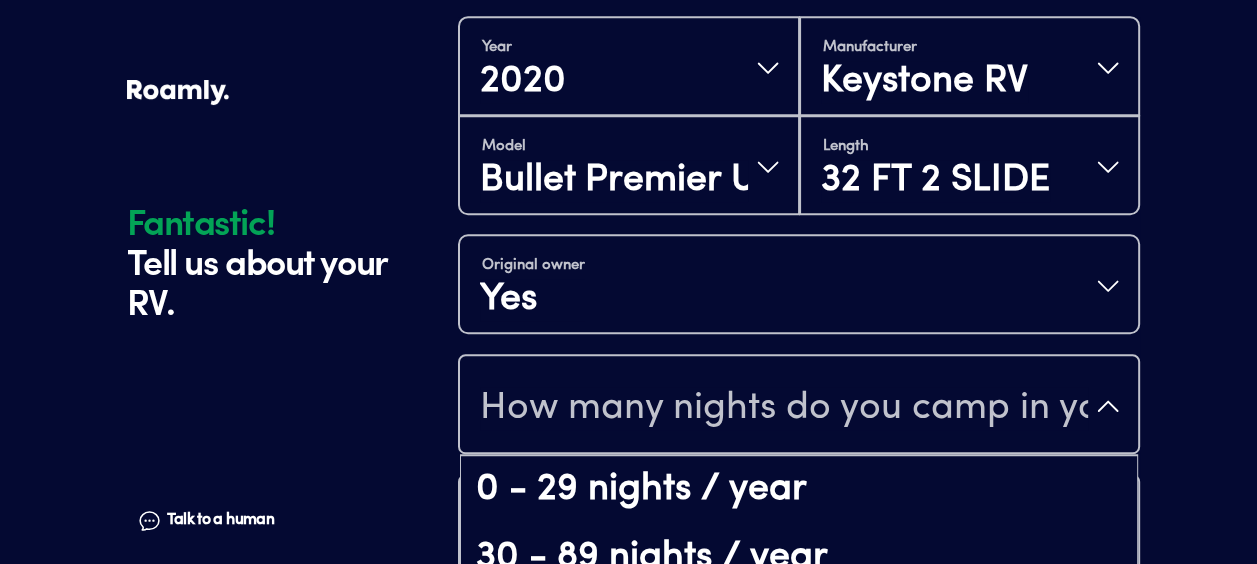 scroll, scrollTop: 40, scrollLeft: 0, axis: vertical 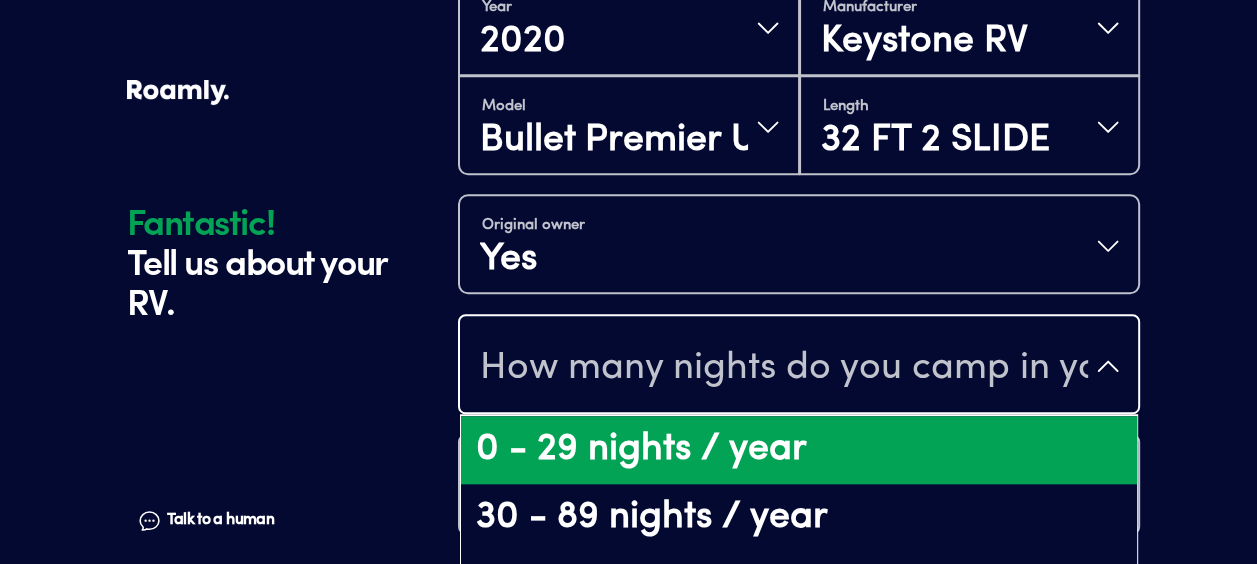 click on "0 - 29 nights / year" at bounding box center [799, 450] 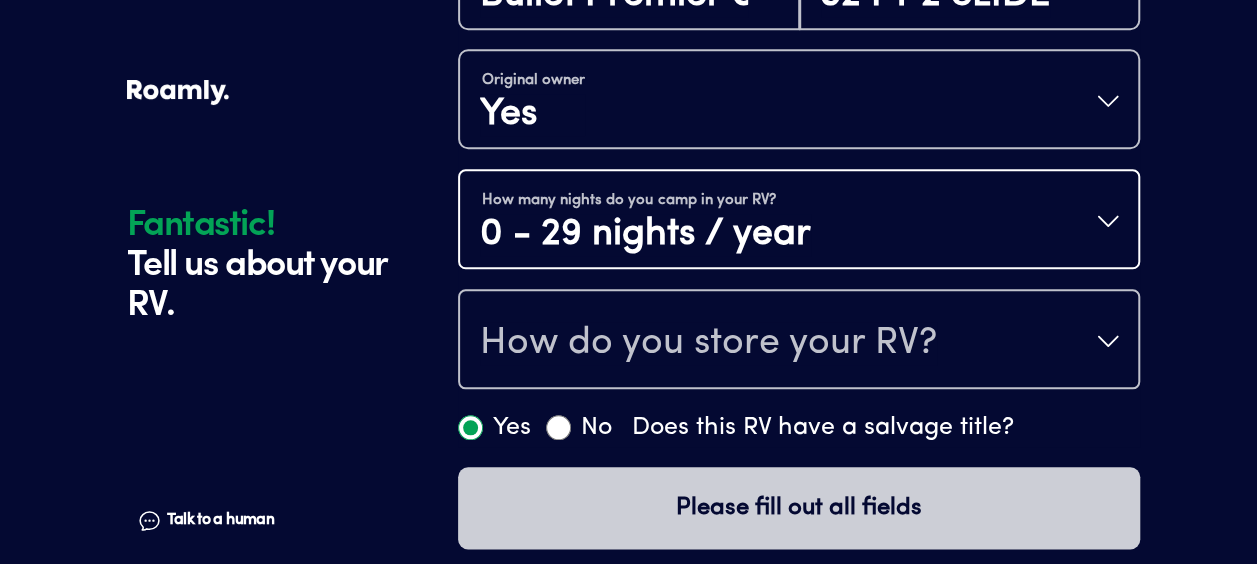 scroll, scrollTop: 912, scrollLeft: 0, axis: vertical 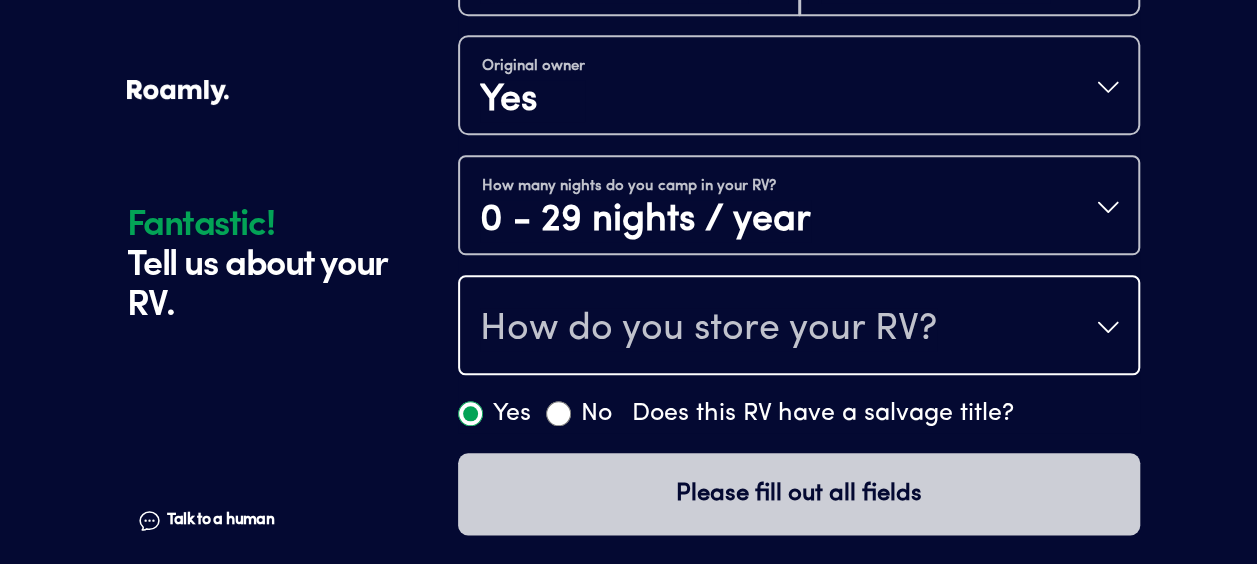 click on "How do you store your RV?" at bounding box center [708, 329] 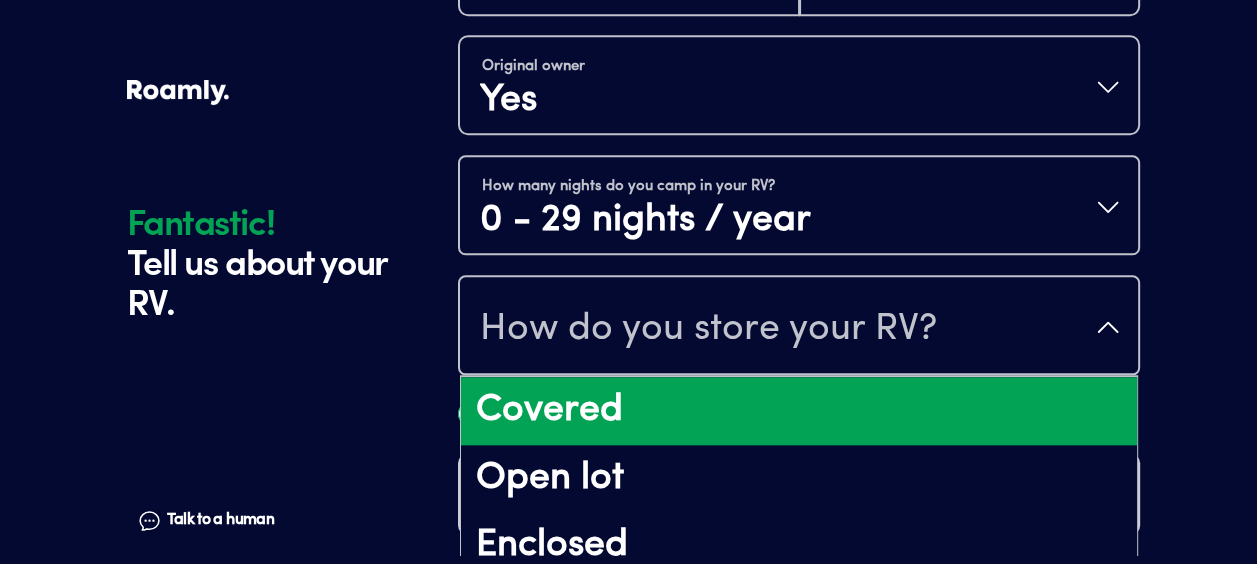scroll, scrollTop: 25, scrollLeft: 0, axis: vertical 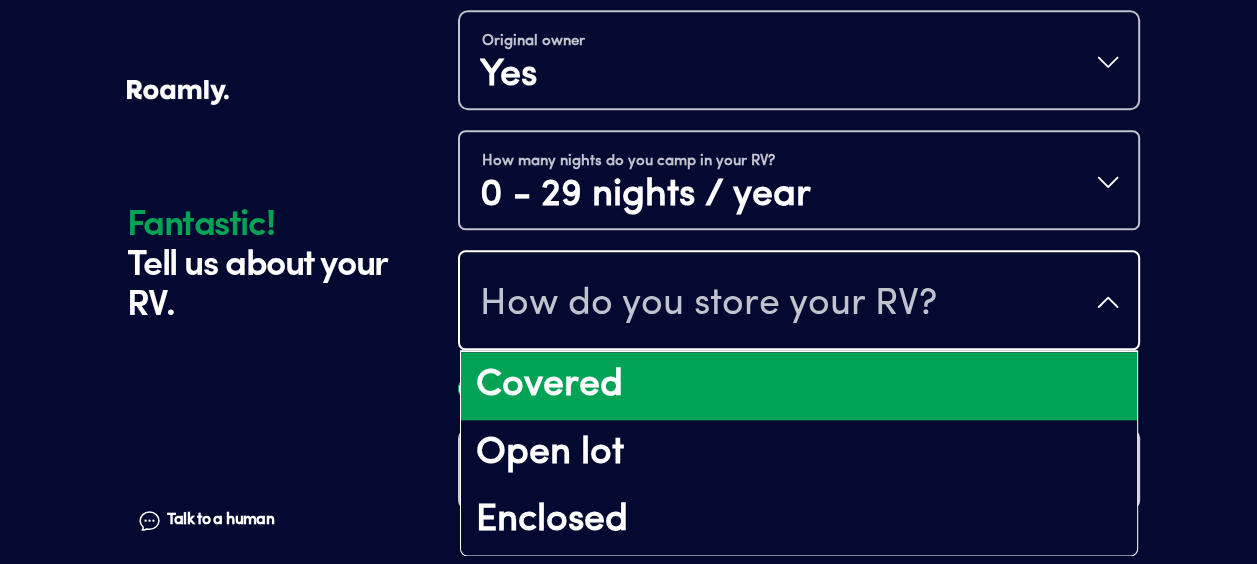 click on "Covered" at bounding box center [799, 386] 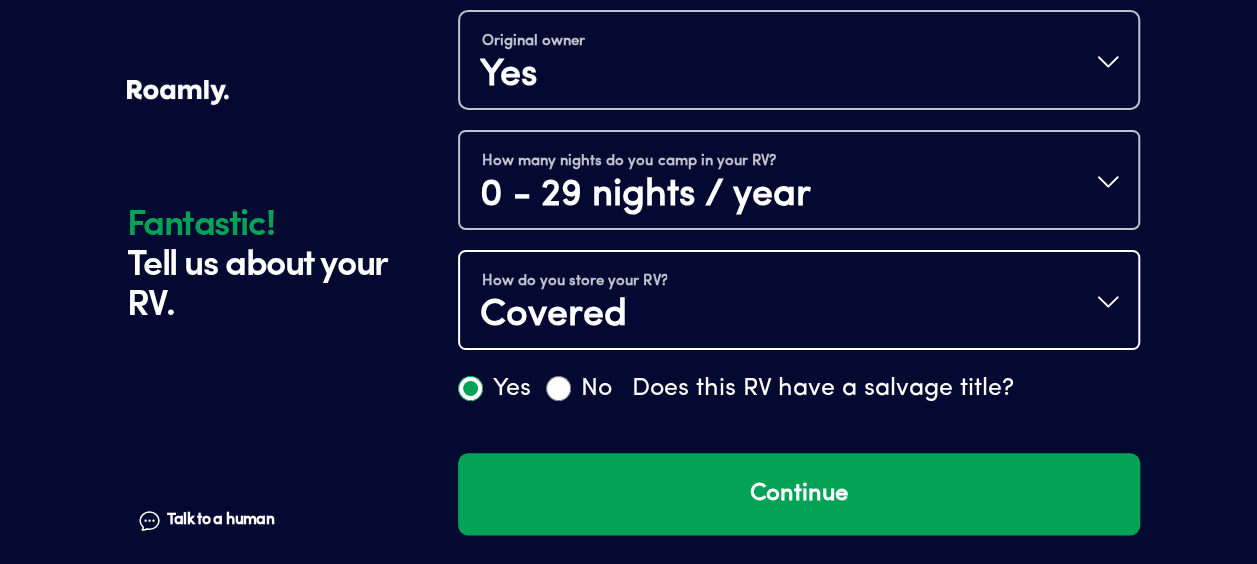 scroll, scrollTop: 0, scrollLeft: 0, axis: both 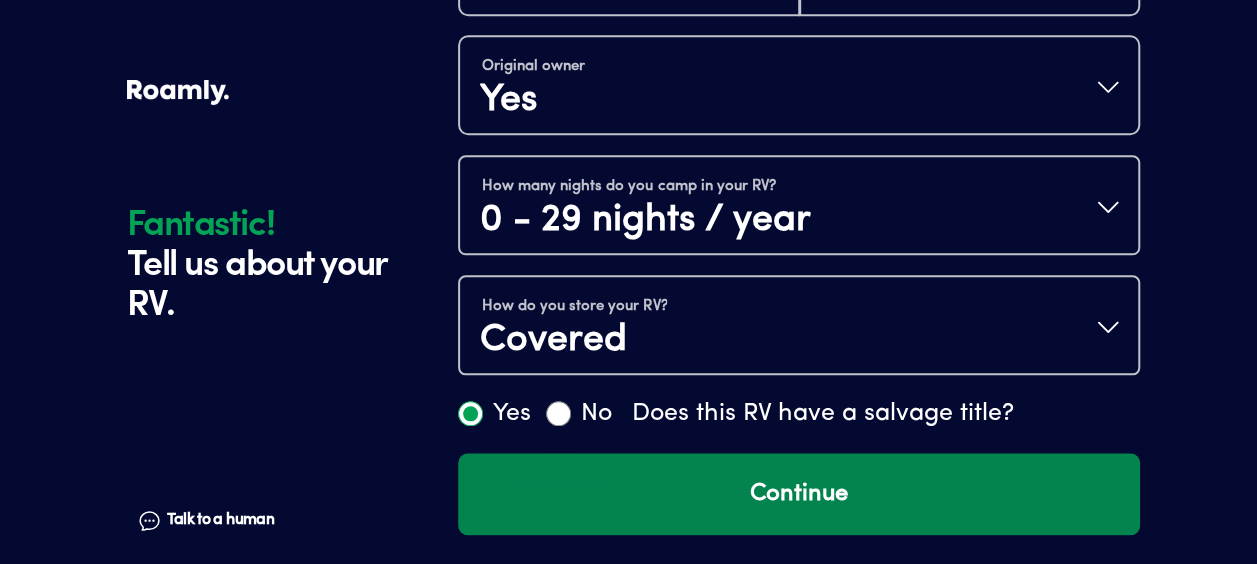 click on "Continue" at bounding box center (799, 494) 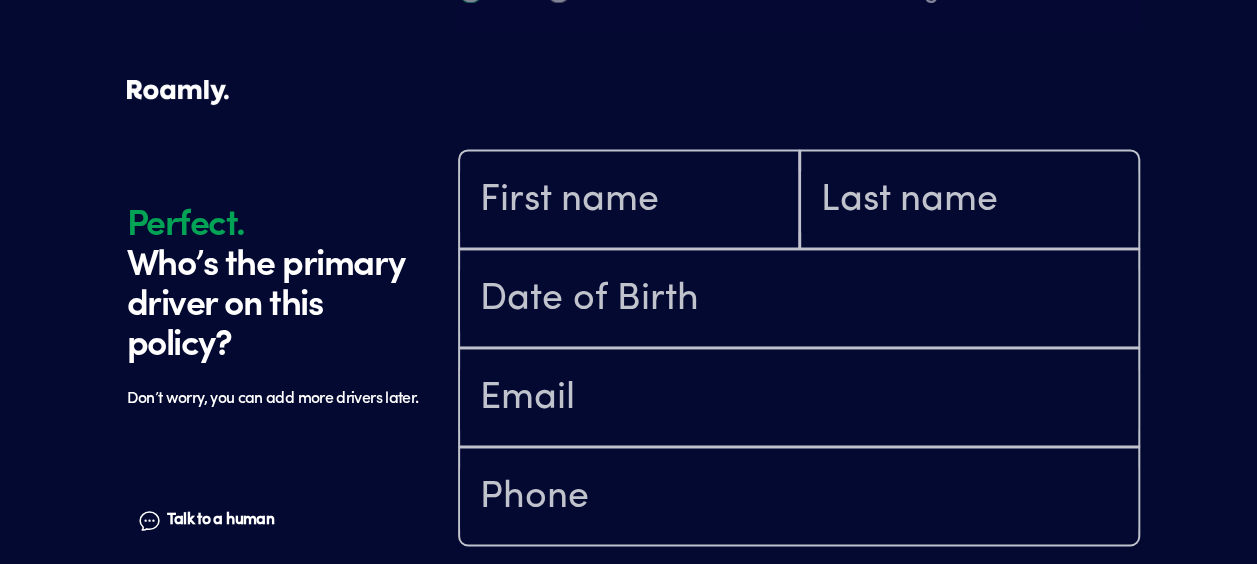 scroll, scrollTop: 1384, scrollLeft: 0, axis: vertical 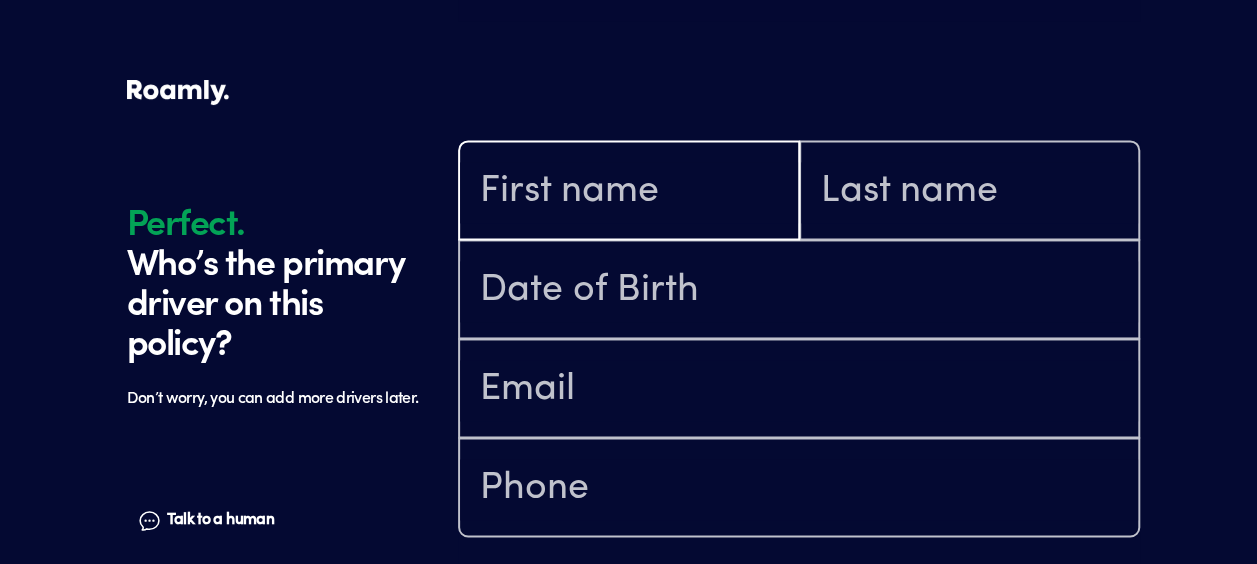 click at bounding box center [629, 192] 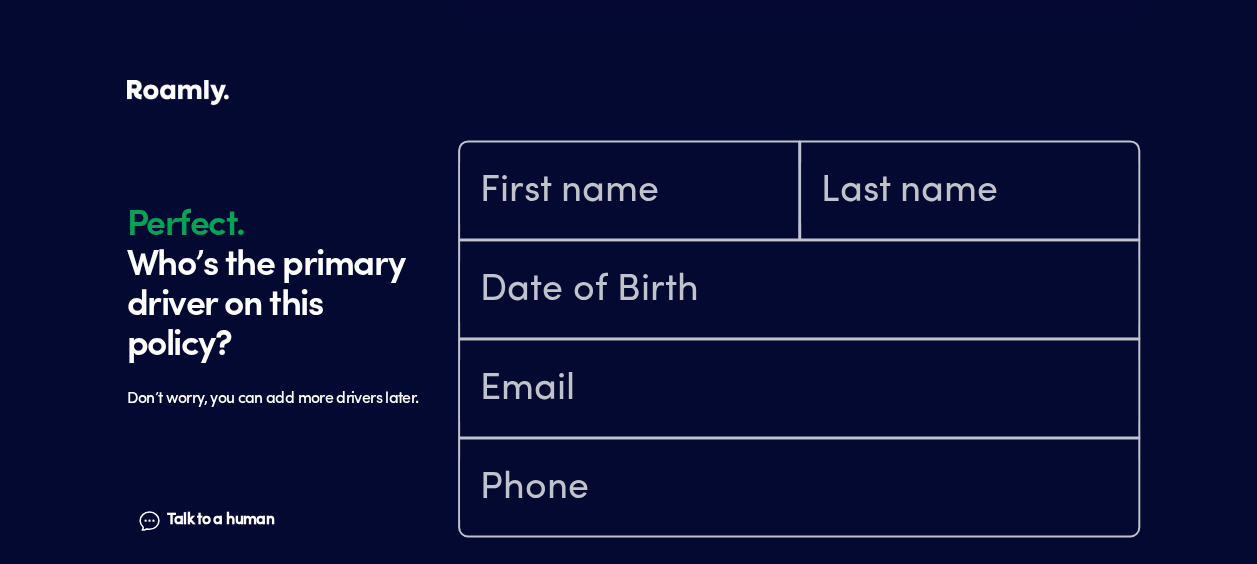 click on "Perfect. Who’s the primary driver on this policy? Don’t worry, you can add more drivers later. Talk to a human Chat" at bounding box center (287, -296) 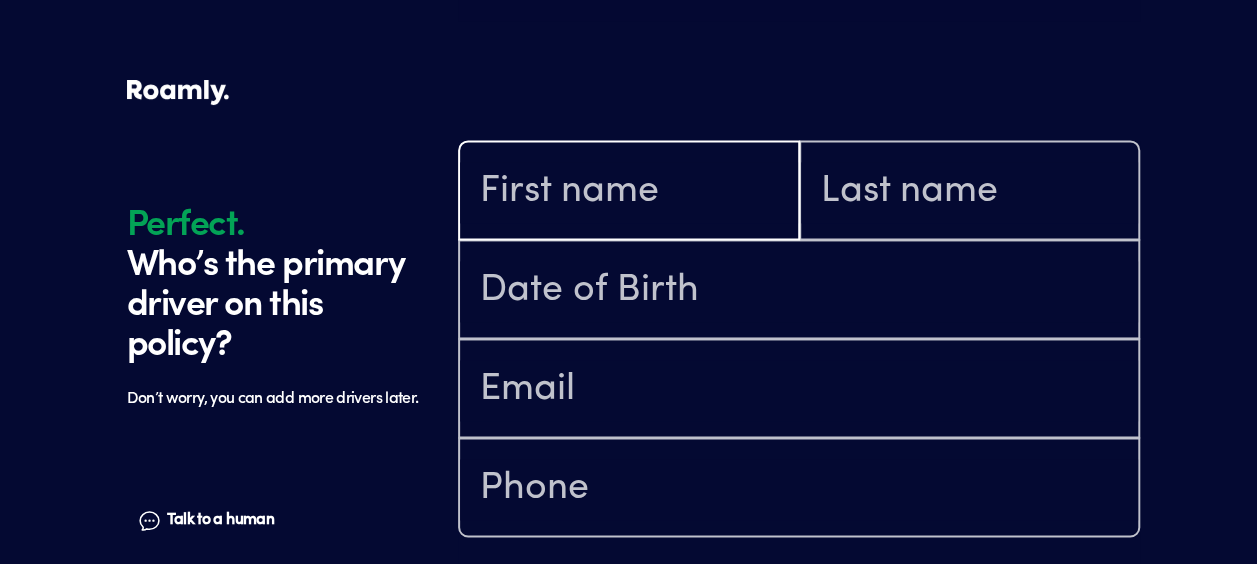 click at bounding box center (629, 192) 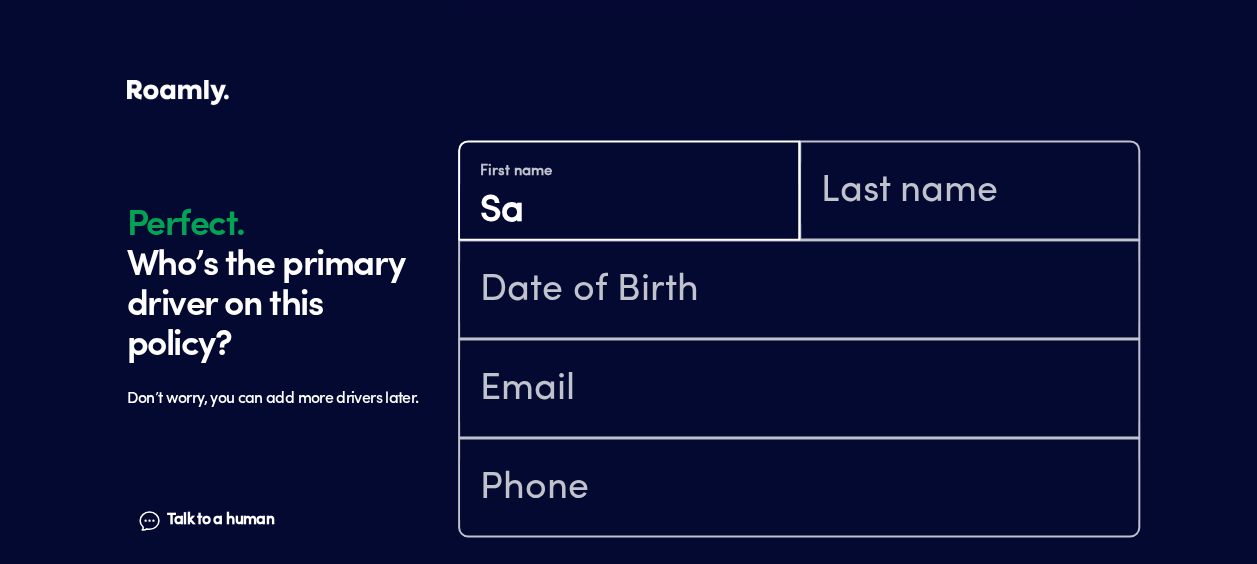 type on "[PERSON_NAME]" 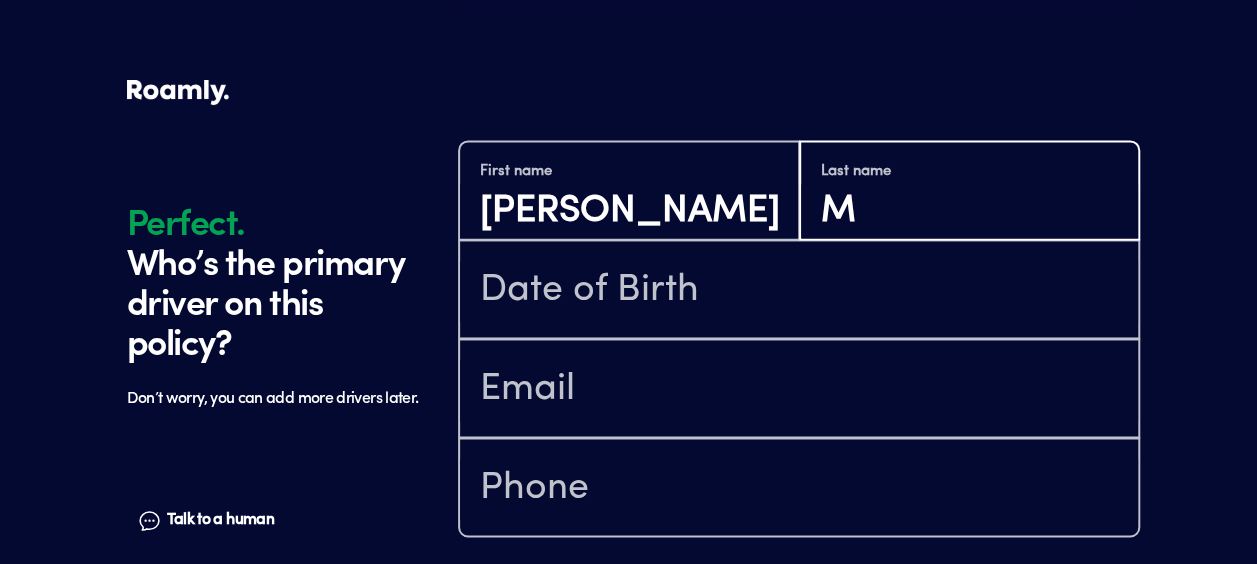type on "[PERSON_NAME]" 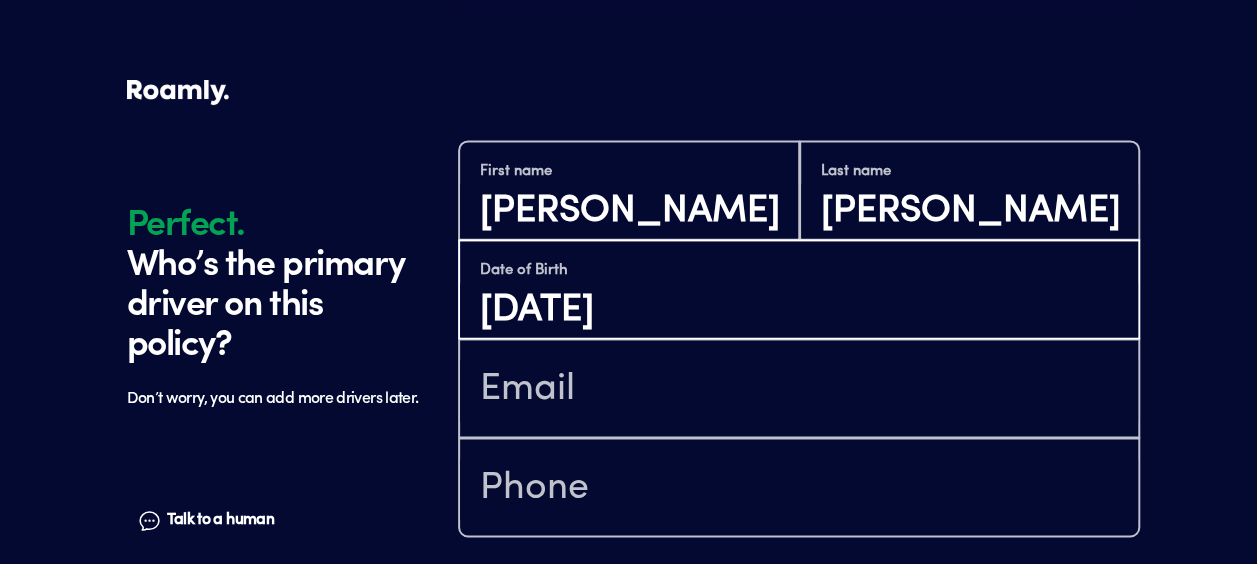type on "[DATE]" 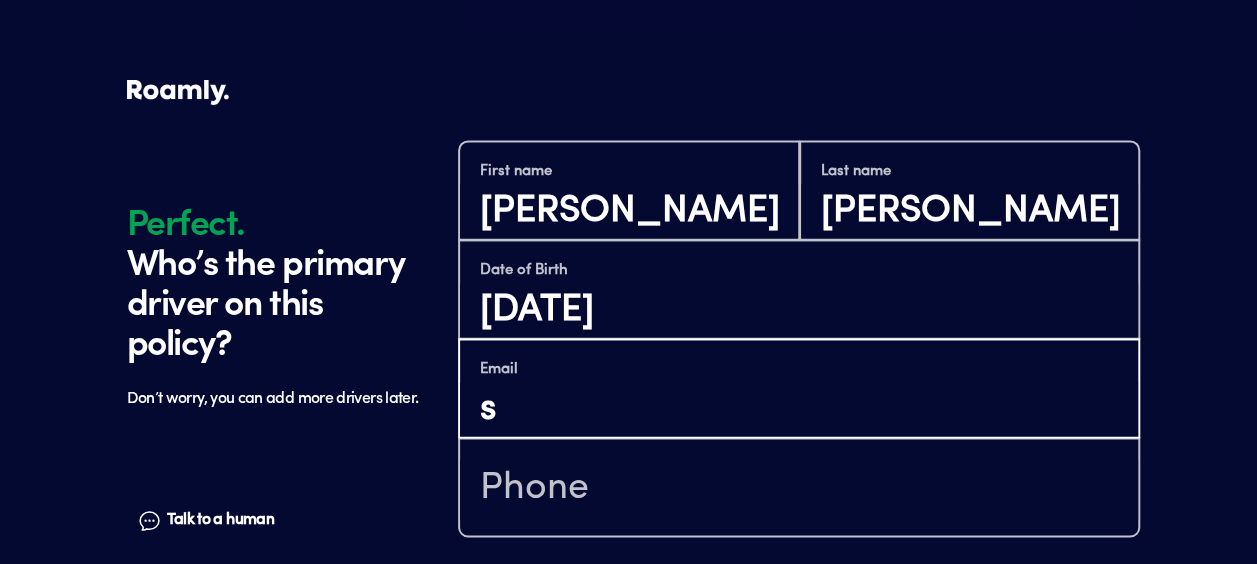 type on "[EMAIL_ADDRESS][DOMAIN_NAME]" 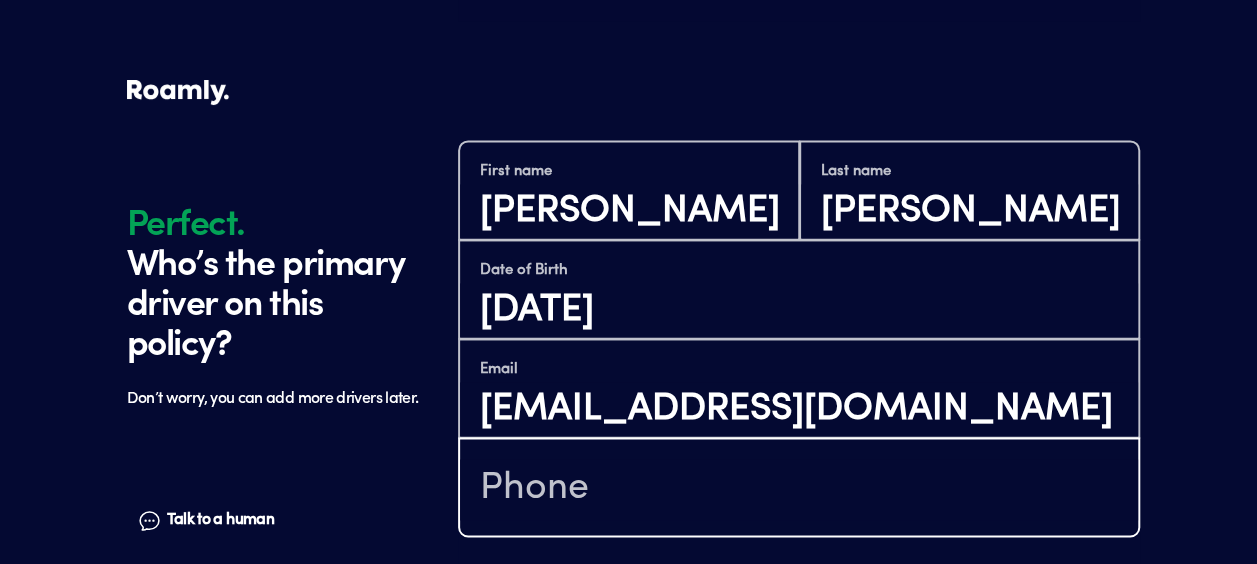 type on "[PHONE_NUMBER]" 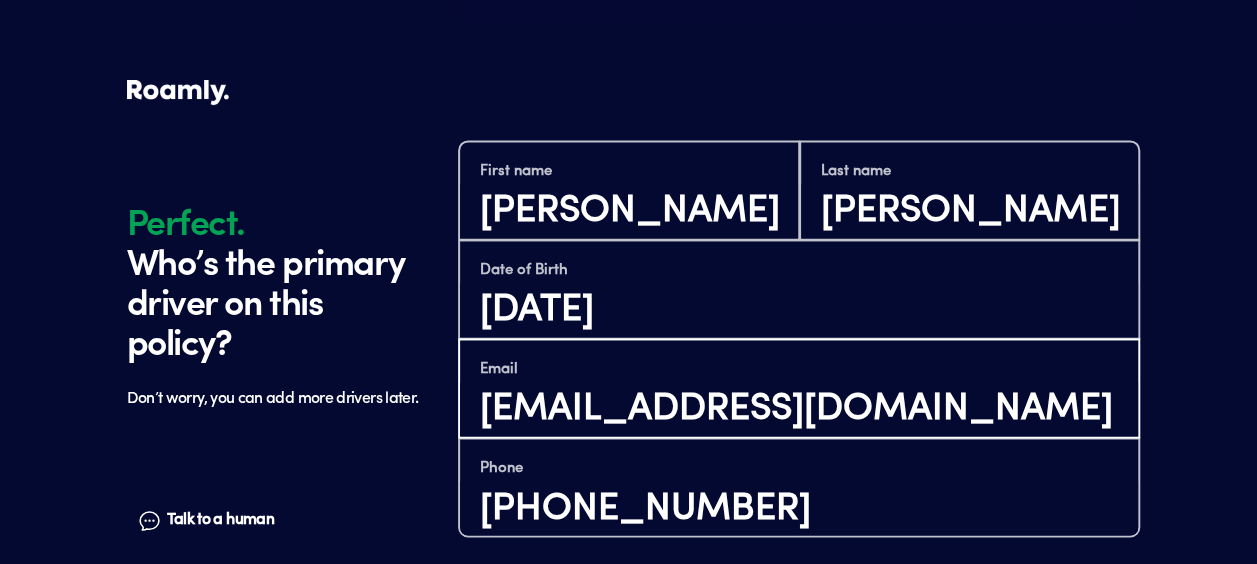 click on "[EMAIL_ADDRESS][DOMAIN_NAME]" at bounding box center (799, 409) 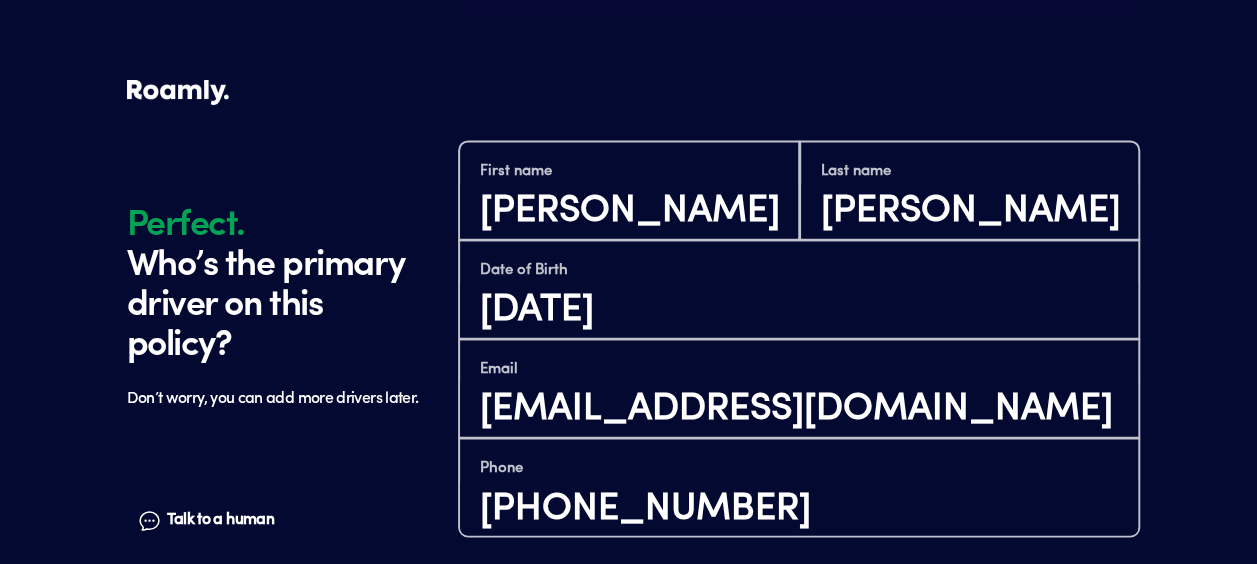 click on "Email [EMAIL_ADDRESS][DOMAIN_NAME]" at bounding box center [799, 388] 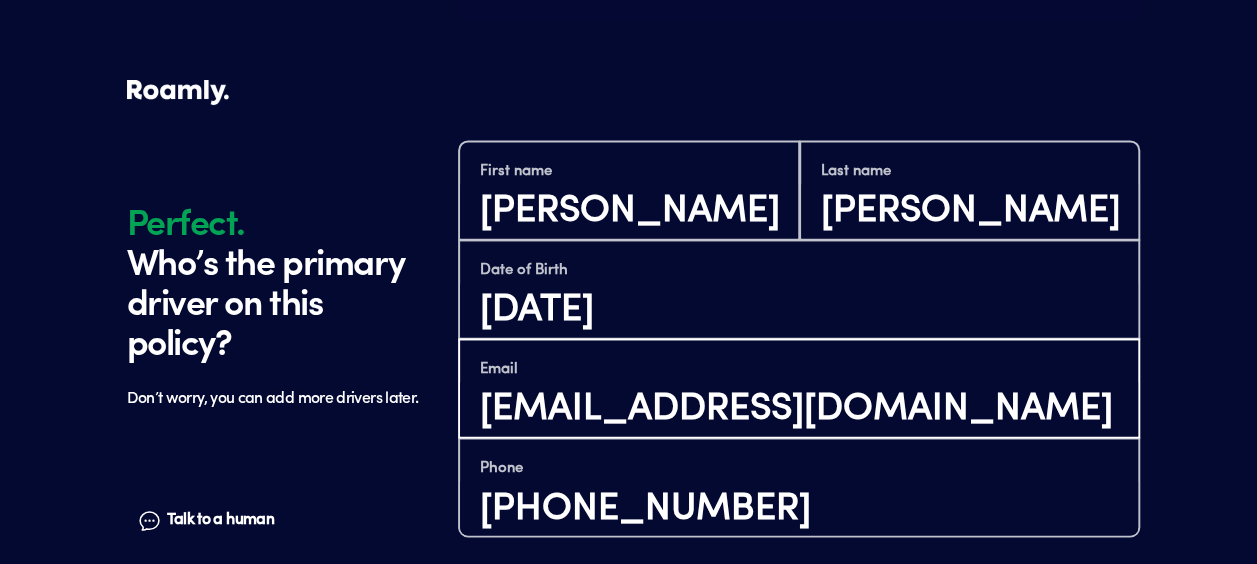 scroll, scrollTop: 2, scrollLeft: 0, axis: vertical 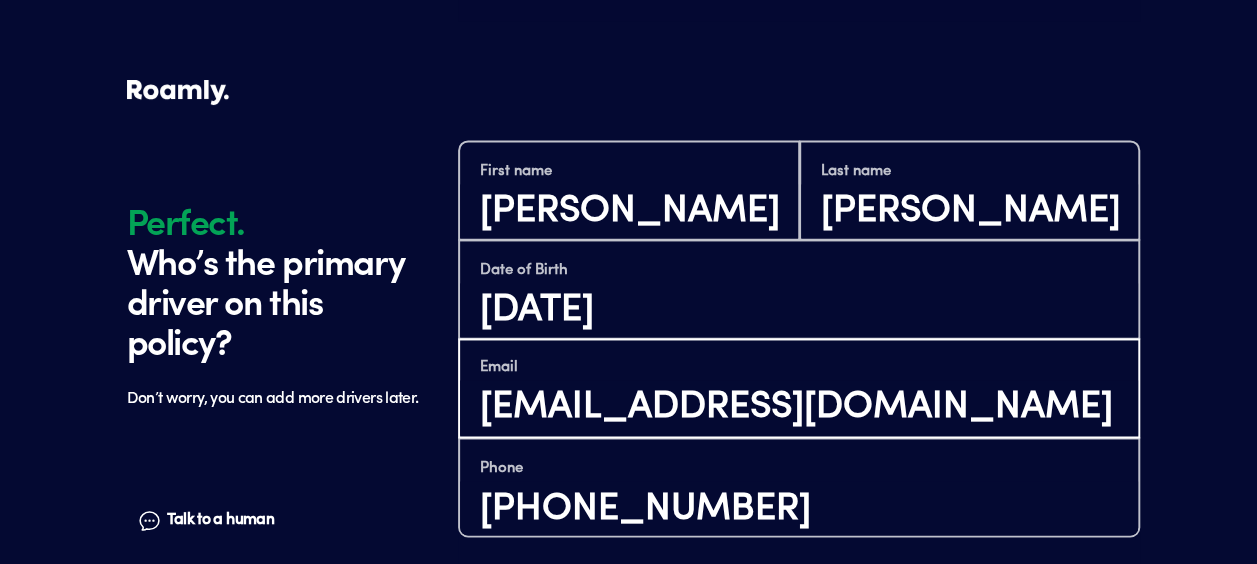 type on "[EMAIL_ADDRESS][DOMAIN_NAME]" 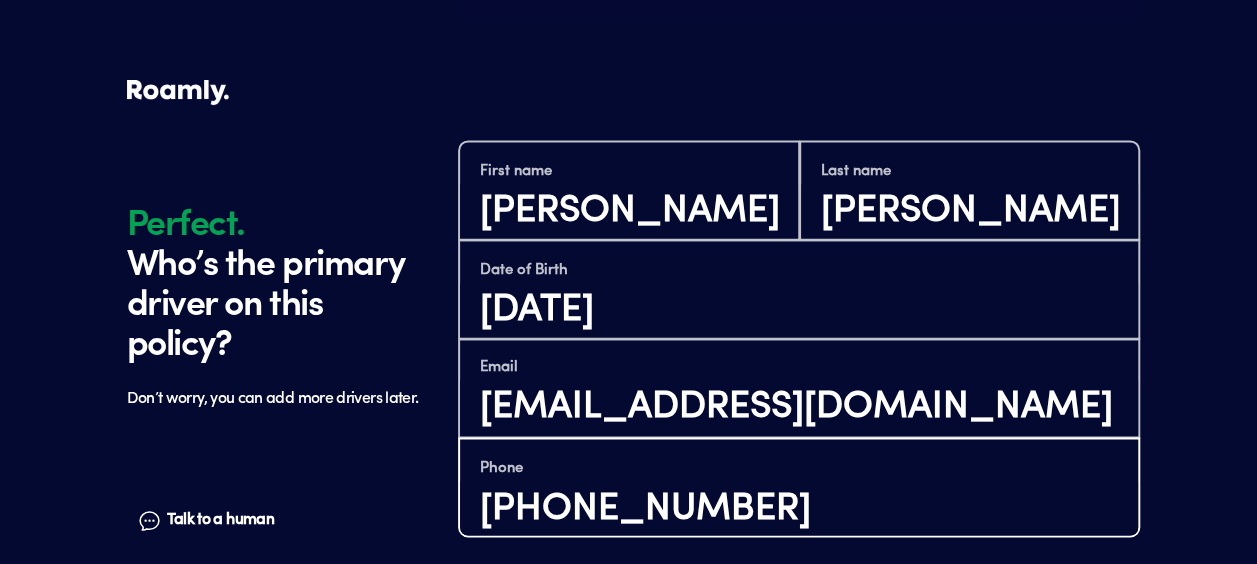 click on "[PHONE_NUMBER]" at bounding box center (799, 508) 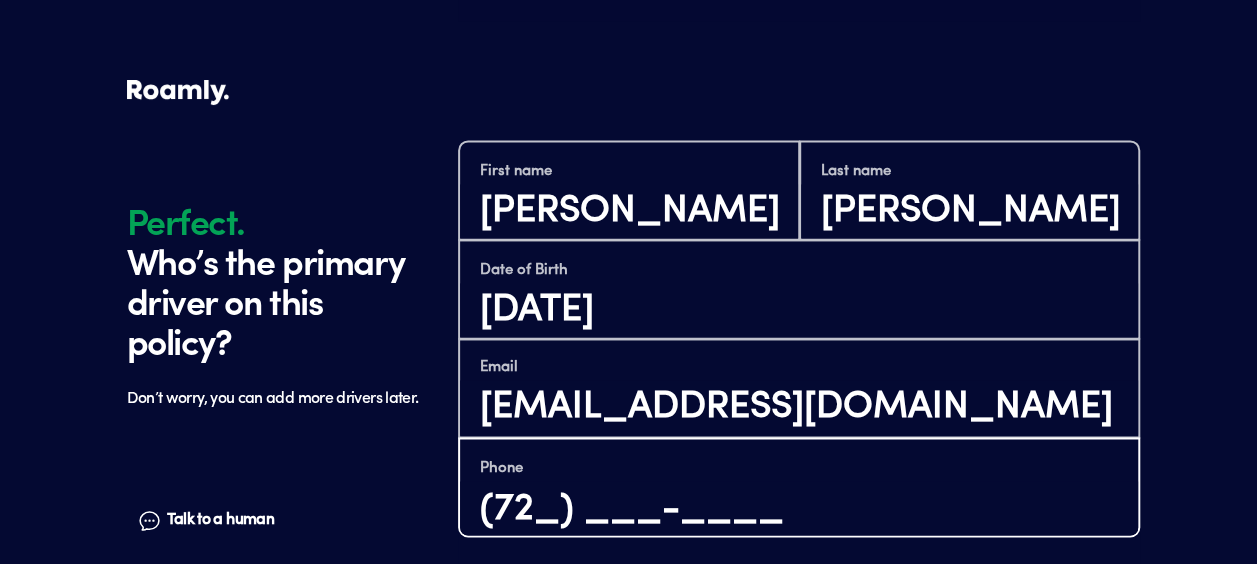 type on "(7__) ___-____" 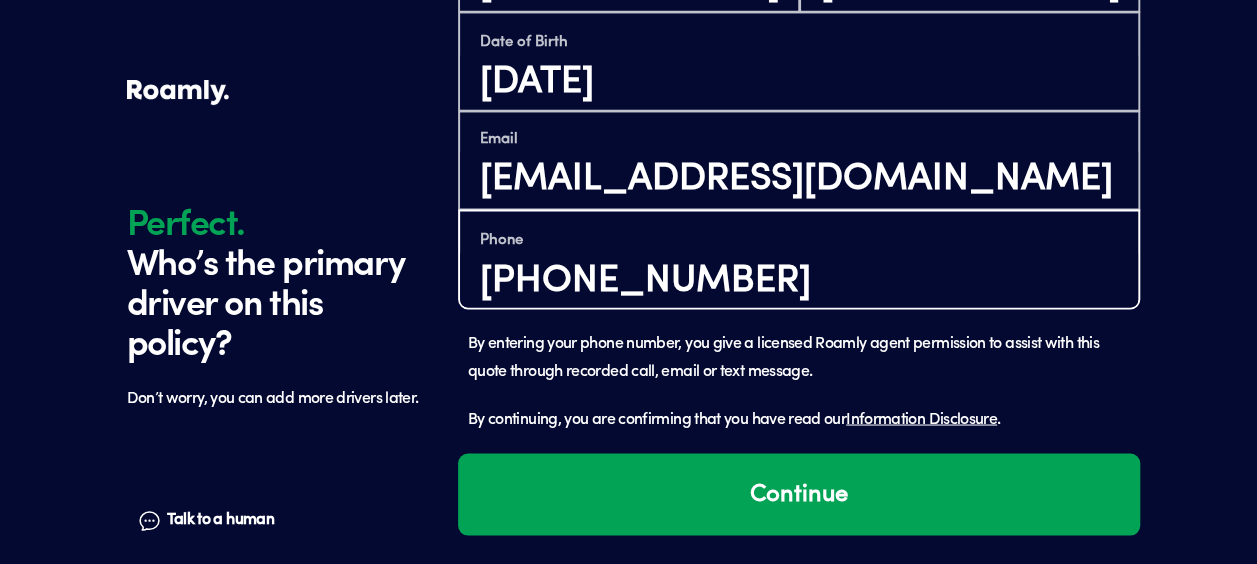 scroll, scrollTop: 1612, scrollLeft: 0, axis: vertical 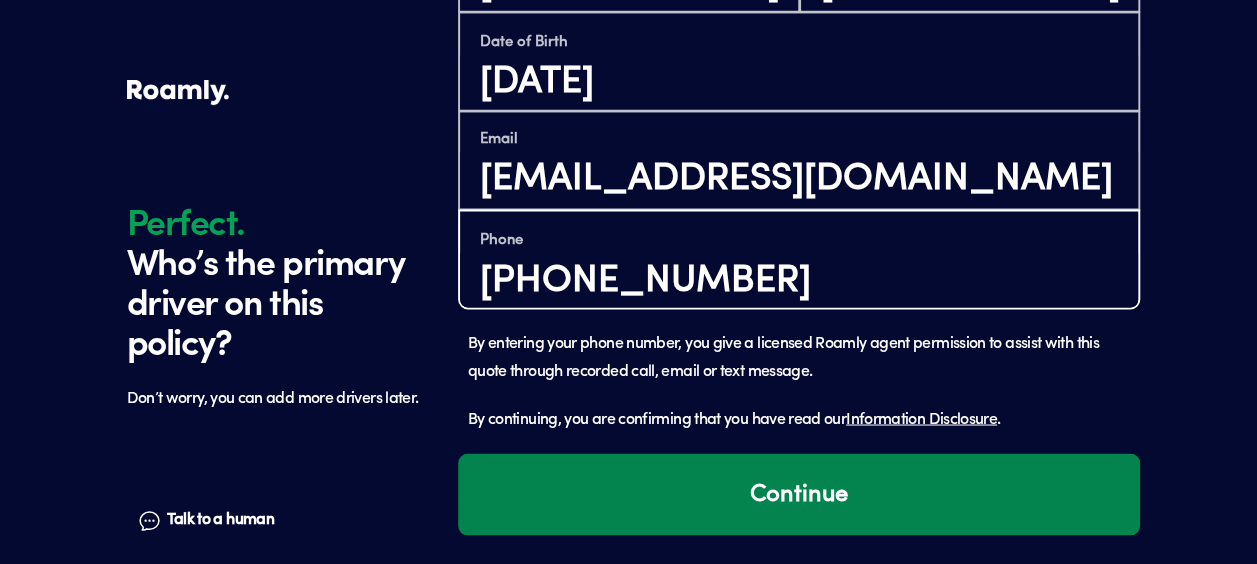 type on "[PHONE_NUMBER]" 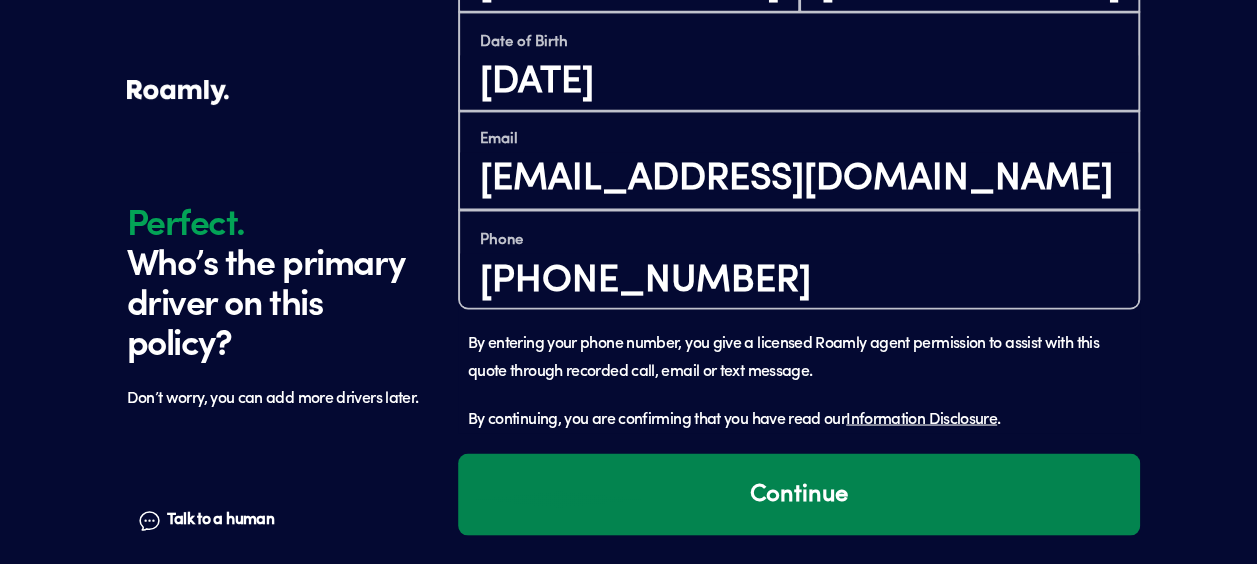 click on "Continue" at bounding box center [799, 494] 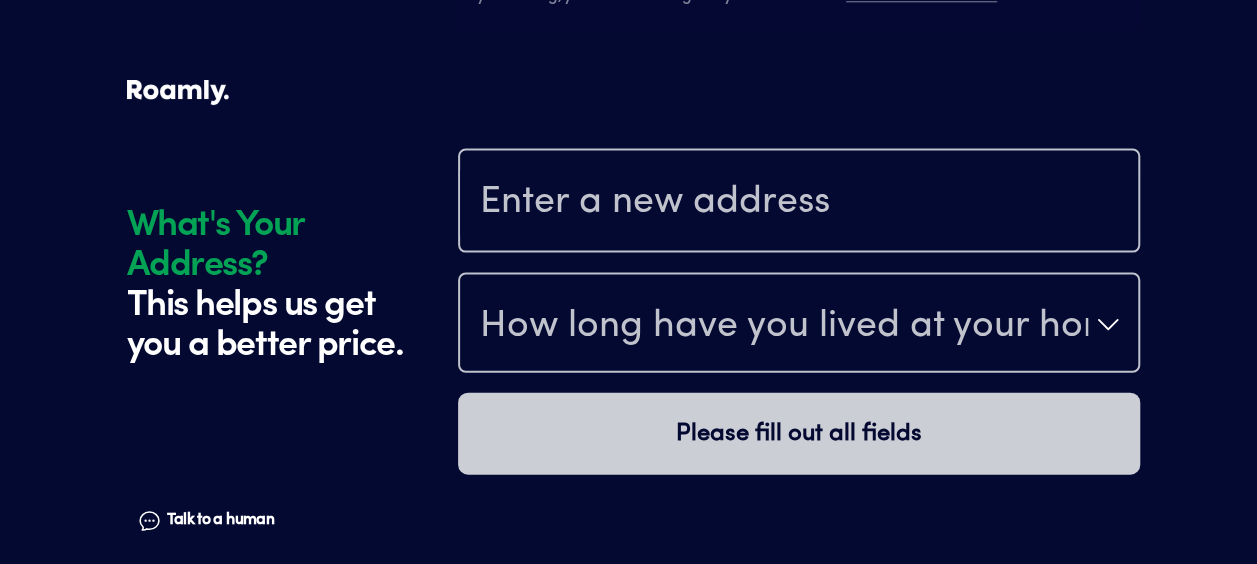 scroll, scrollTop: 2084, scrollLeft: 0, axis: vertical 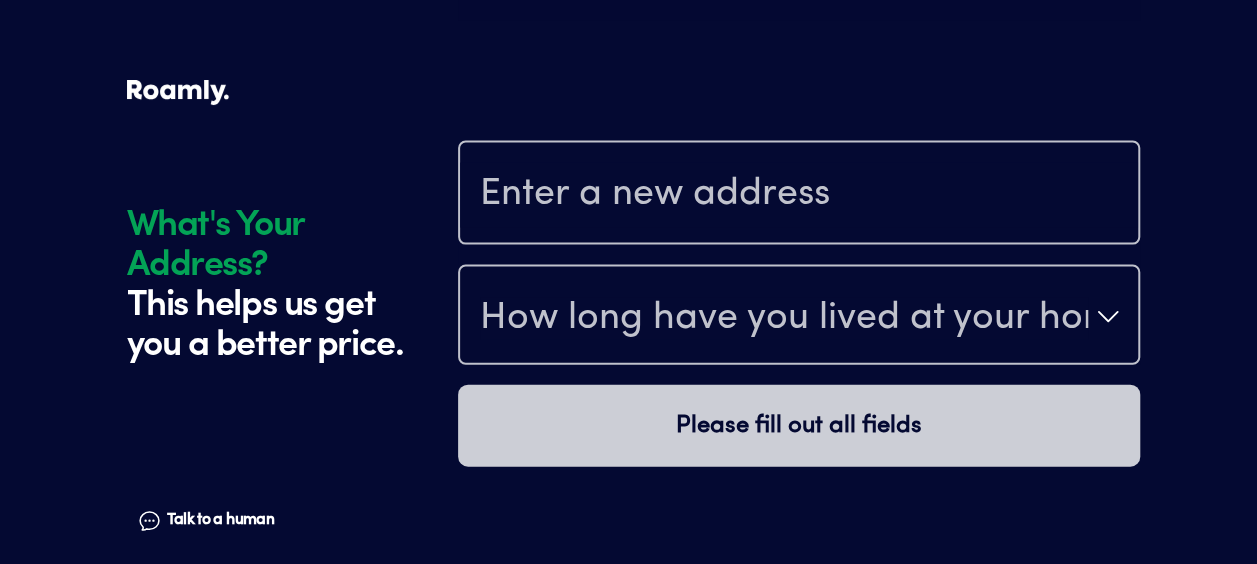 click at bounding box center [799, 195] 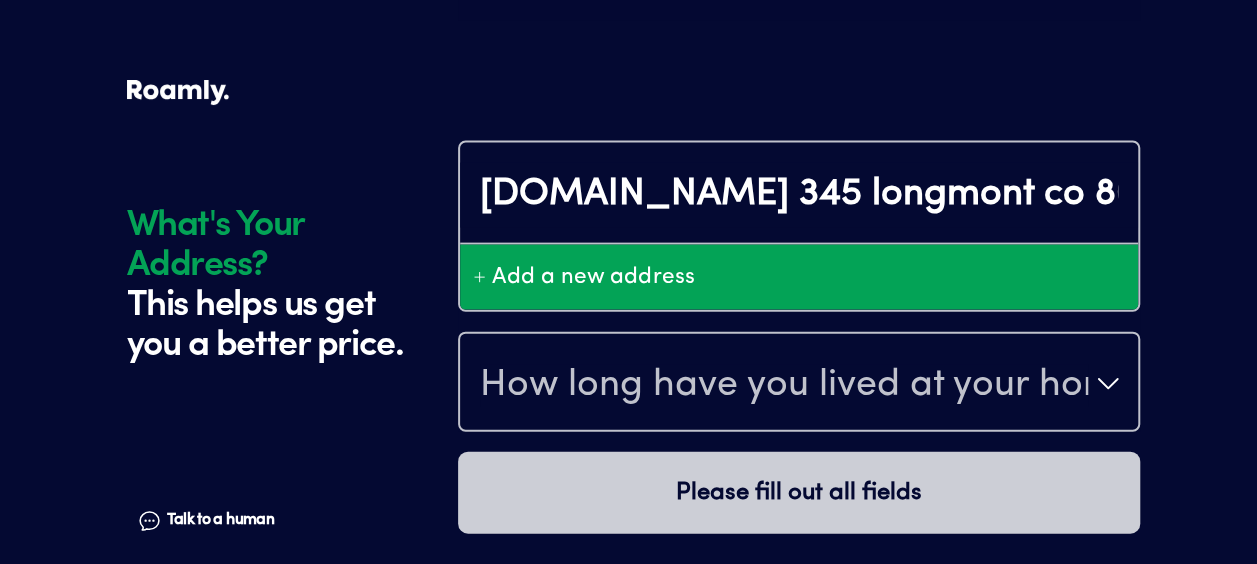 type on "[DOMAIN_NAME] 345 longmont co 80504" 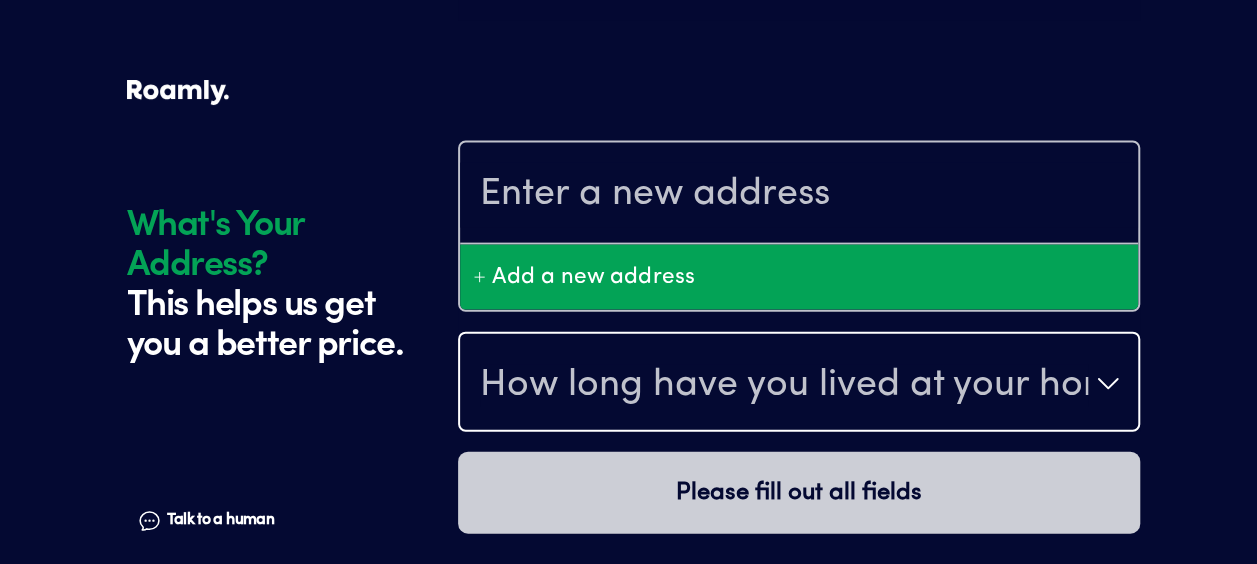 click on "Add a new address How long have you lived at your home address? Please fill out all fields" at bounding box center [799, 346] 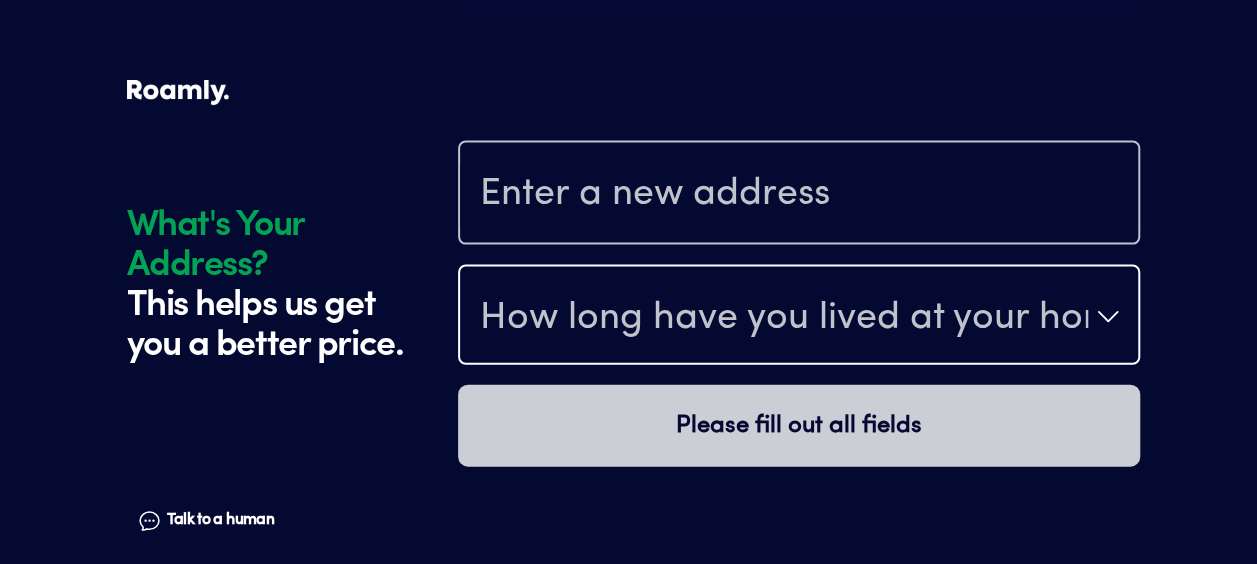 drag, startPoint x: 615, startPoint y: 336, endPoint x: 610, endPoint y: 294, distance: 42.296574 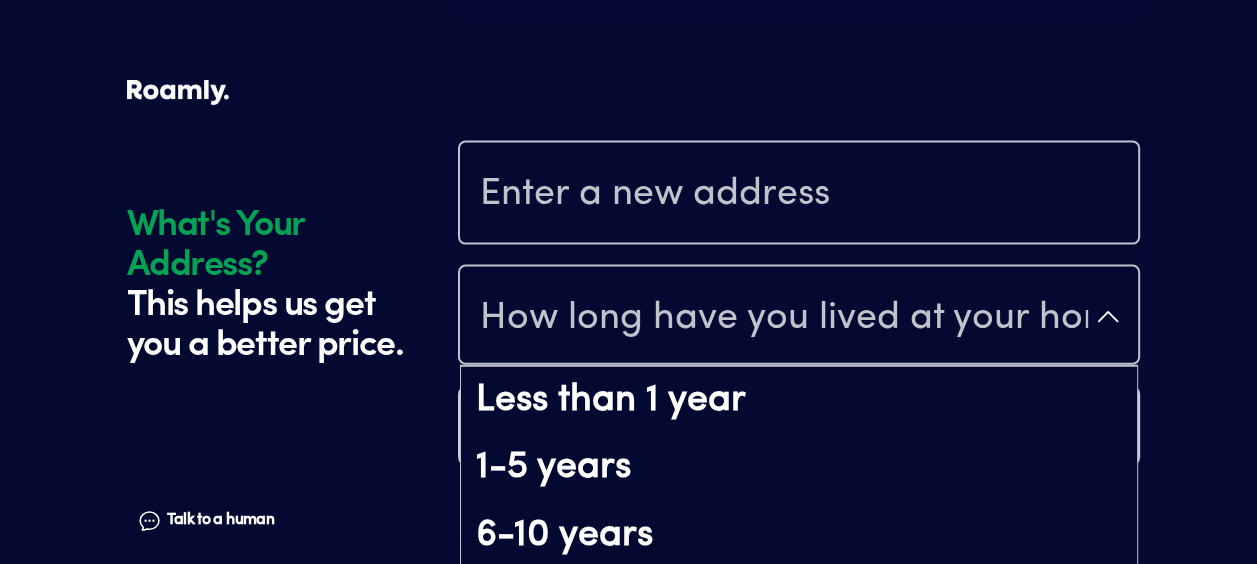click at bounding box center (799, 195) 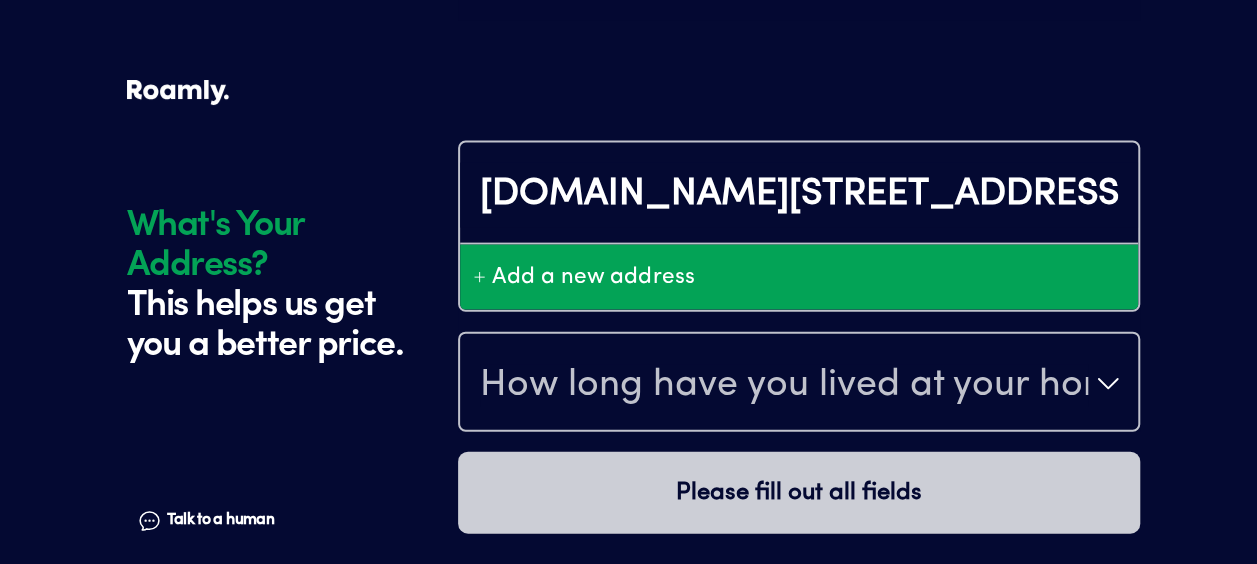 type on "[DOMAIN_NAME][STREET_ADDRESS]" 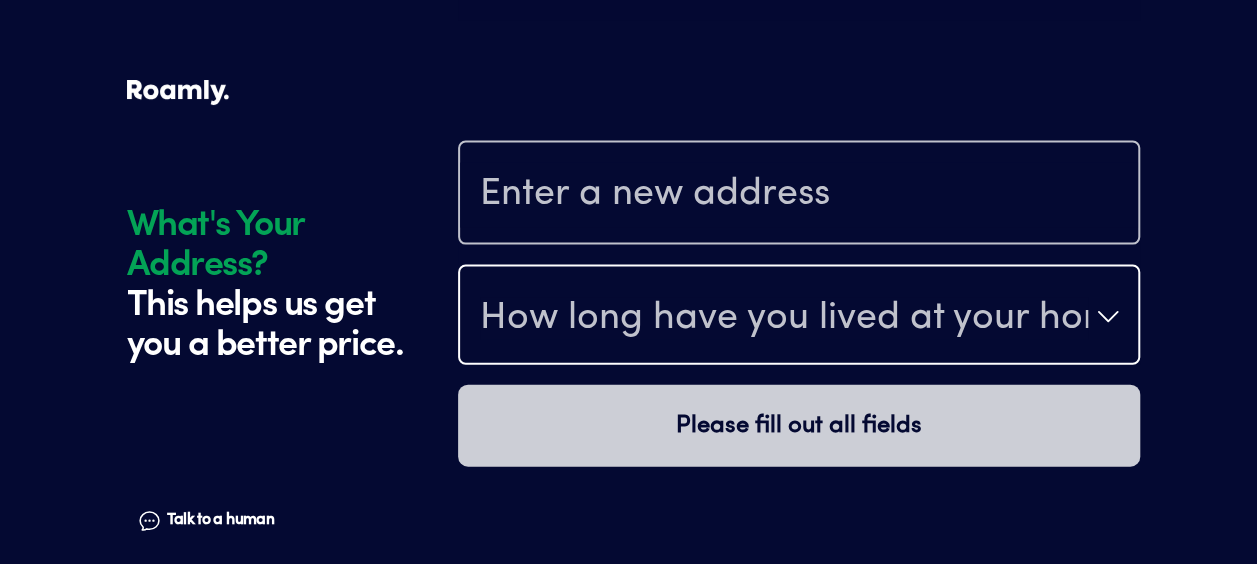 click on "How long have you lived at your home address? Please fill out all fields" at bounding box center (799, 346) 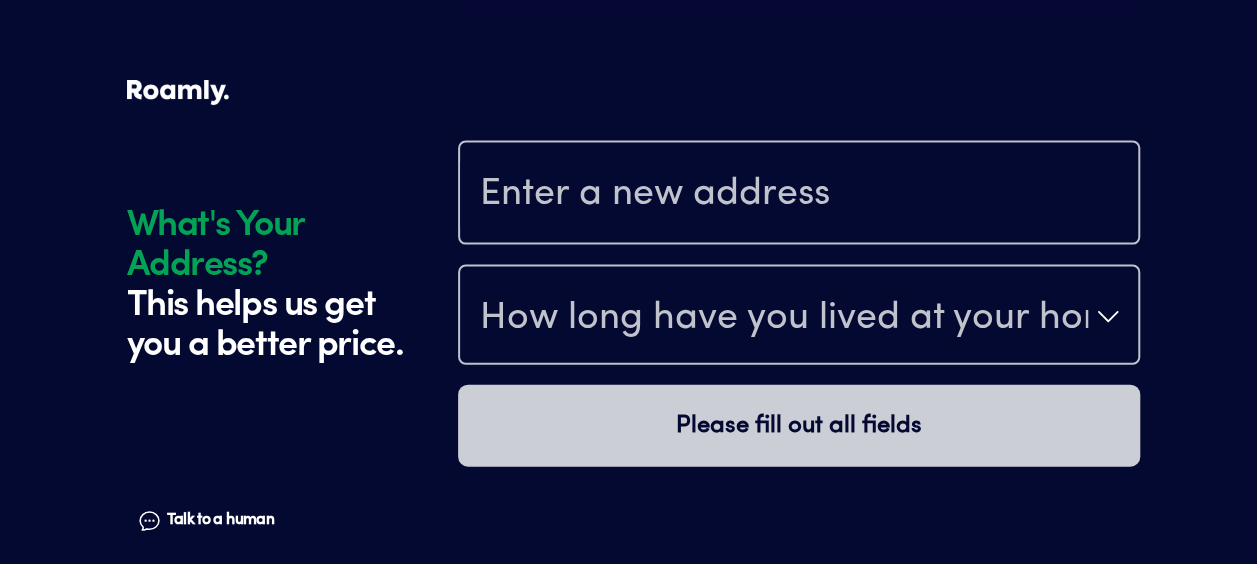 click at bounding box center [799, 195] 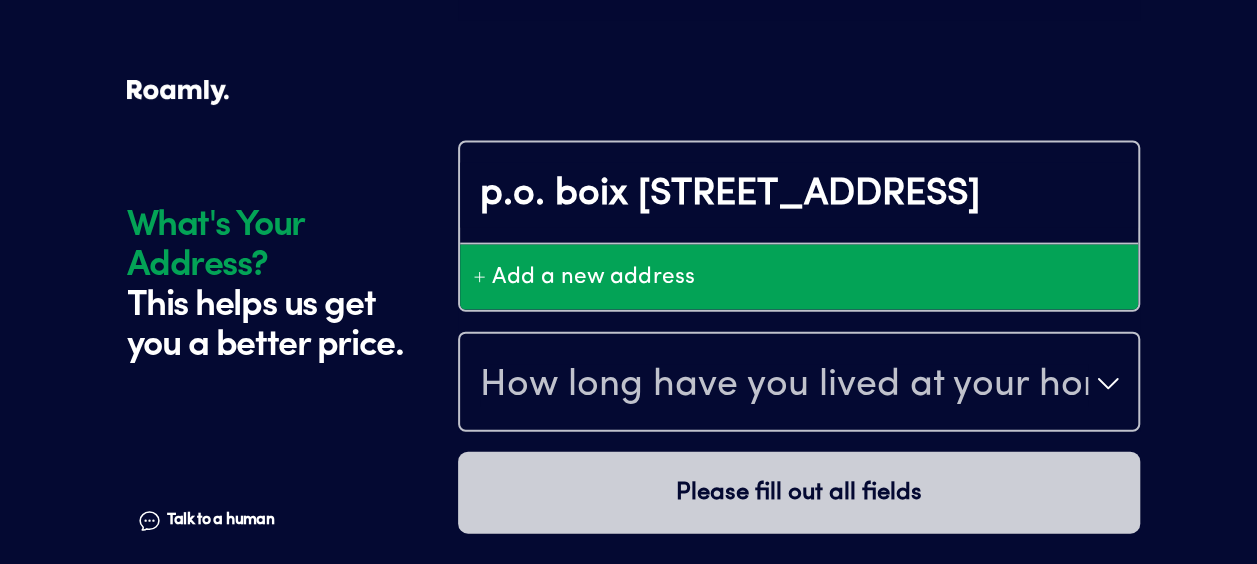 type on "p.o. boix [STREET_ADDRESS]" 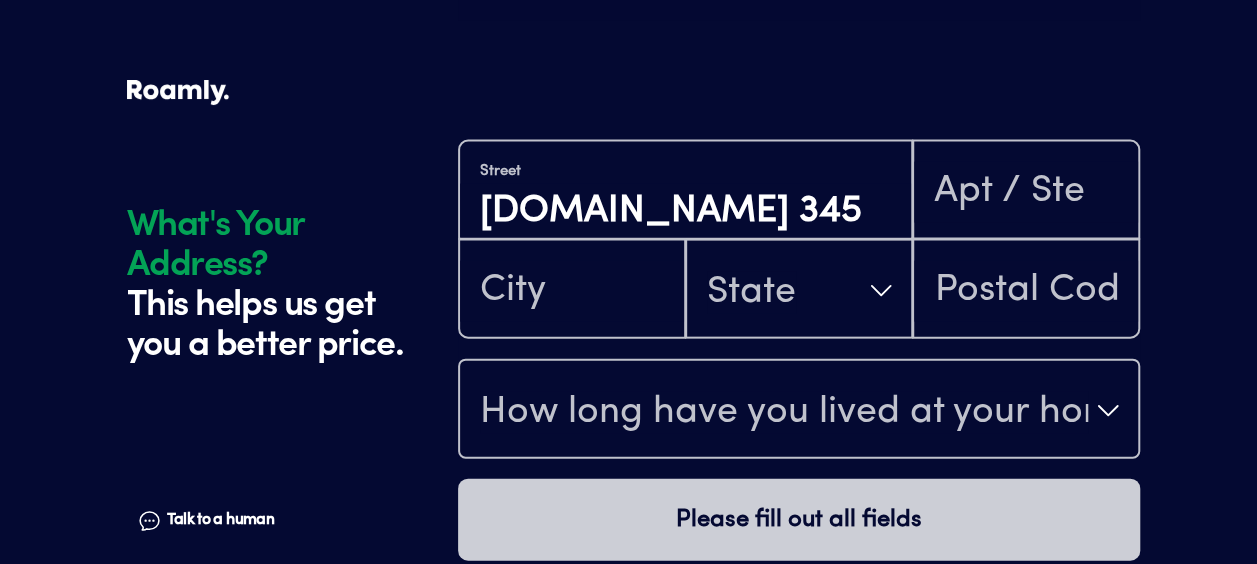 type on "[DOMAIN_NAME] 345" 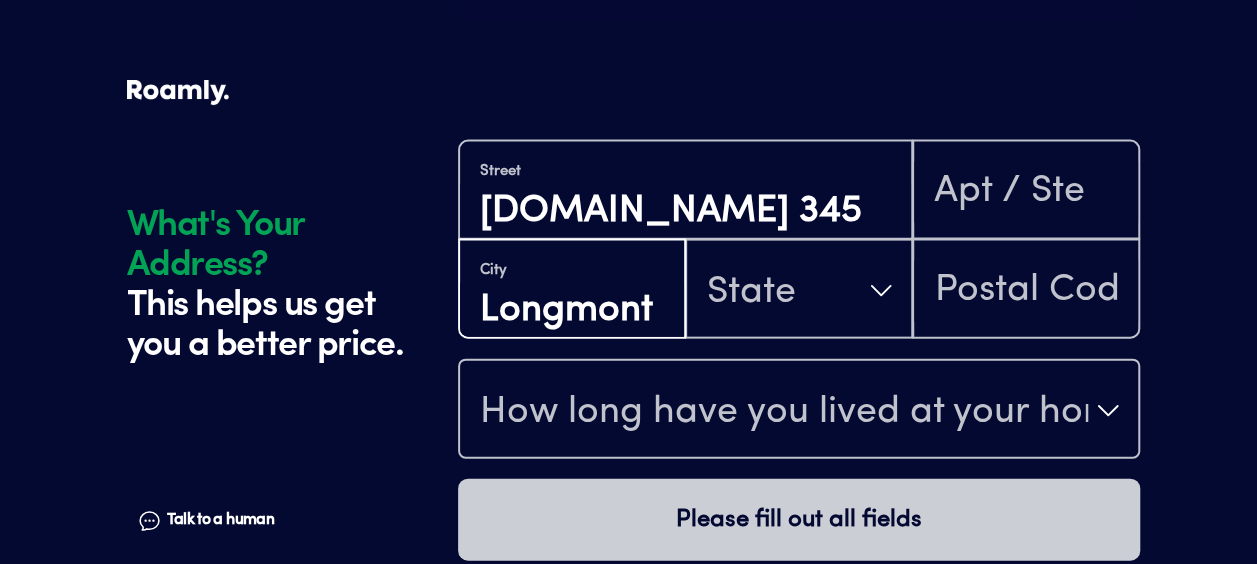 type on "Longmont" 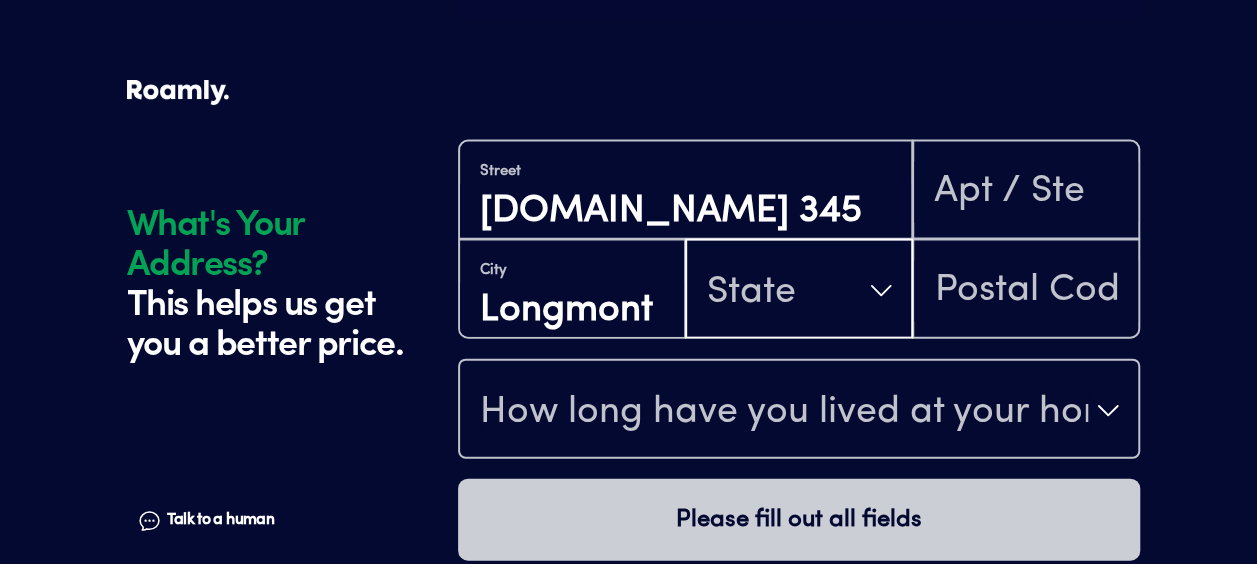 type 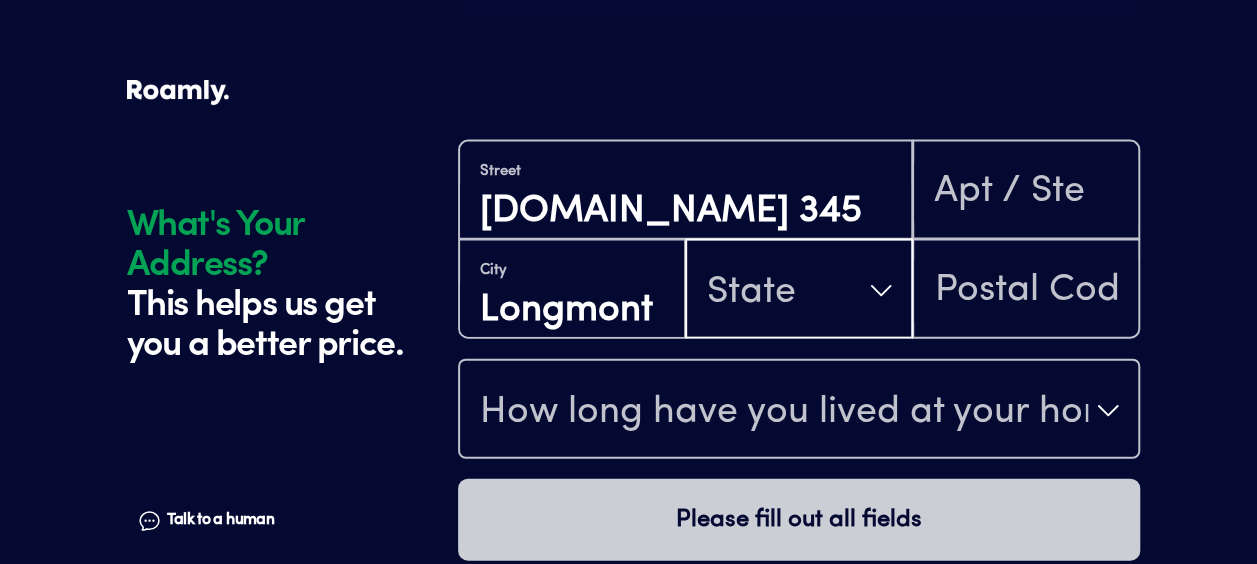 drag, startPoint x: 842, startPoint y: 338, endPoint x: 832, endPoint y: 330, distance: 12.806249 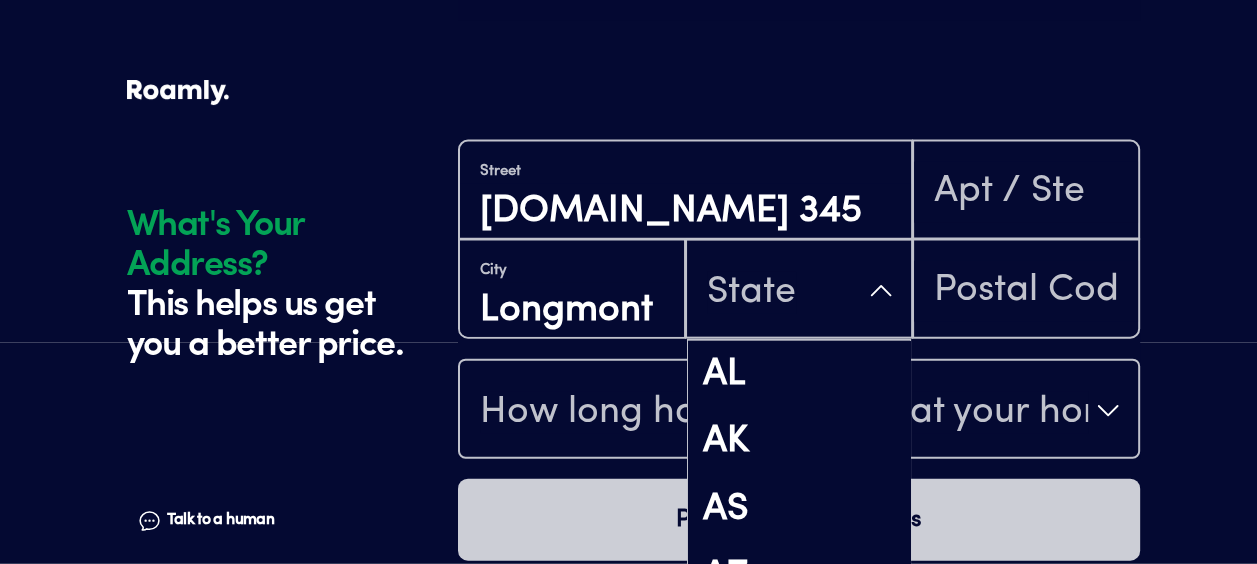 scroll, scrollTop: 165, scrollLeft: 0, axis: vertical 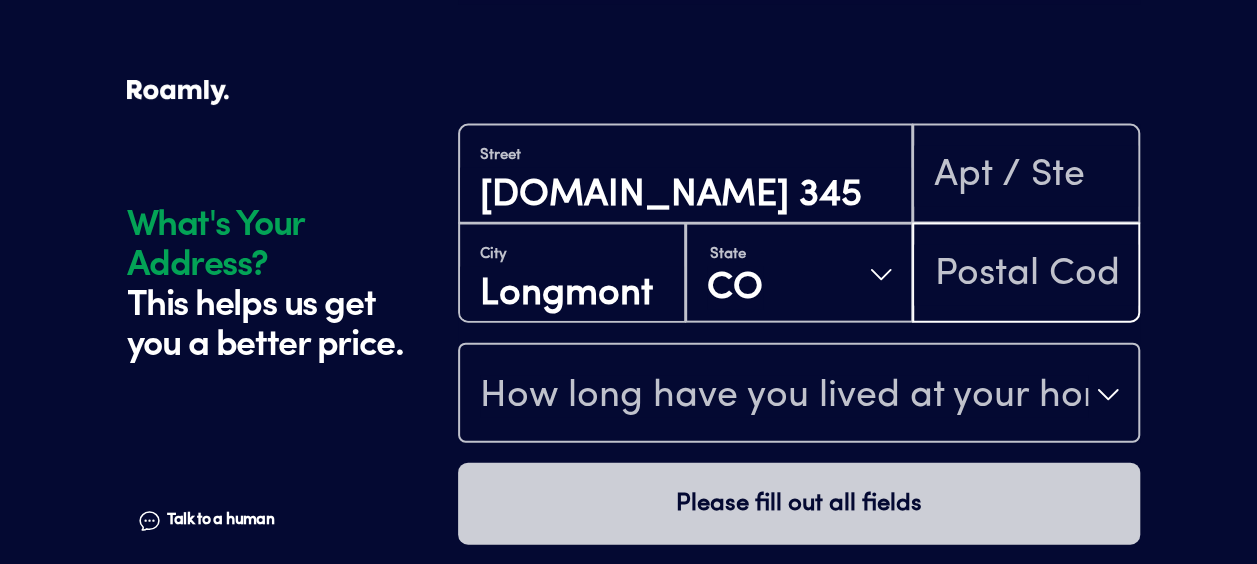 click at bounding box center [1026, 275] 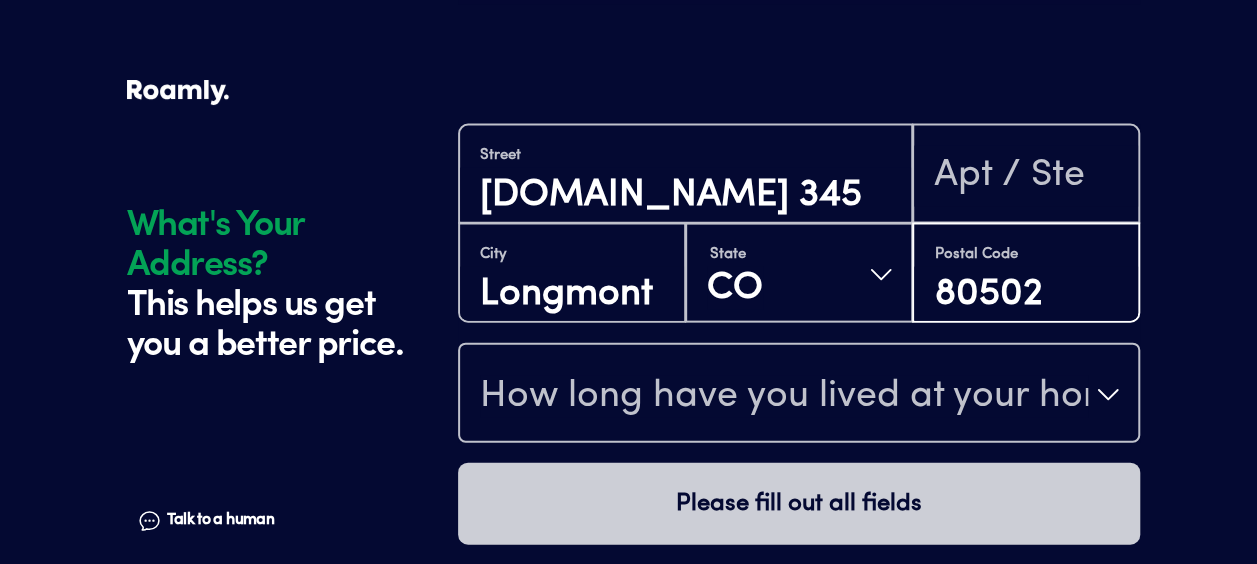 type on "80502" 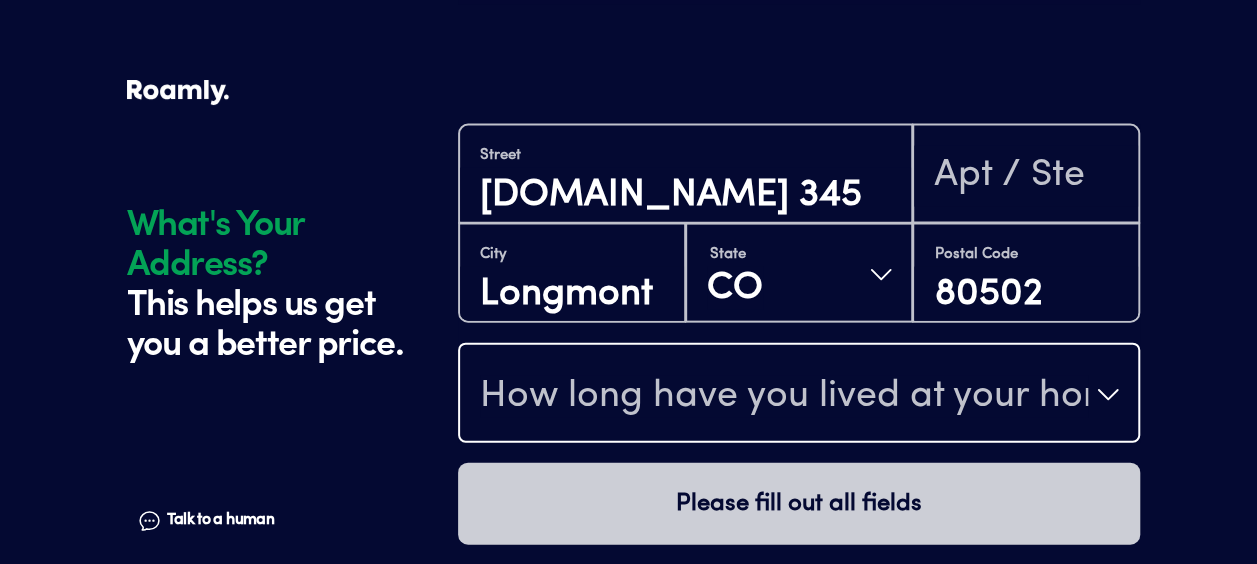 type 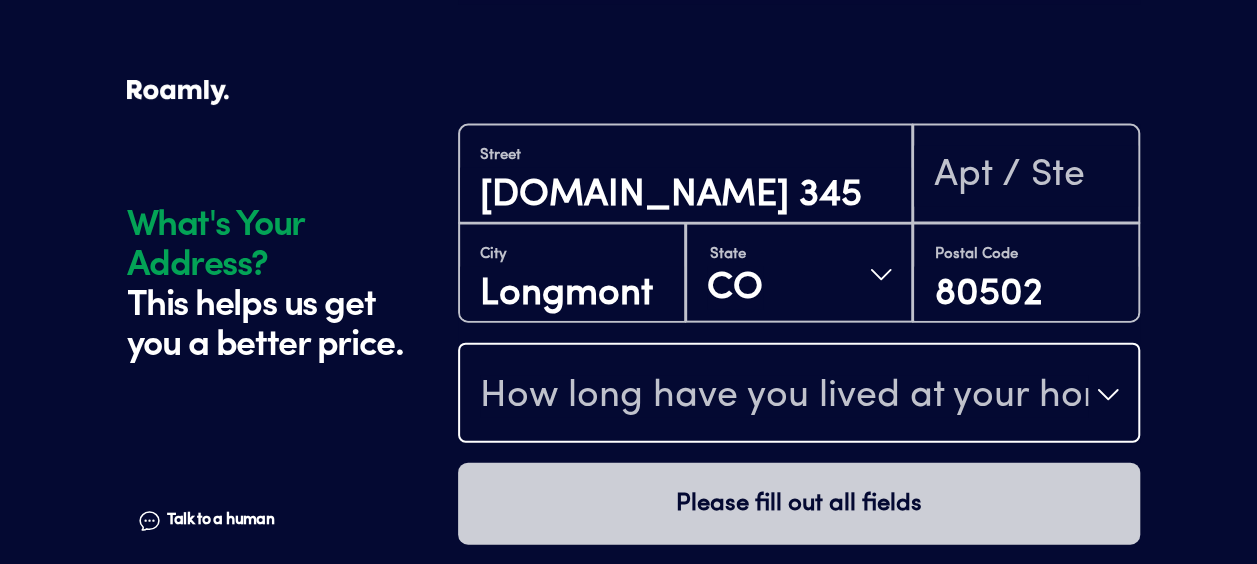 click on "How long have you lived at your home address?" at bounding box center [784, 397] 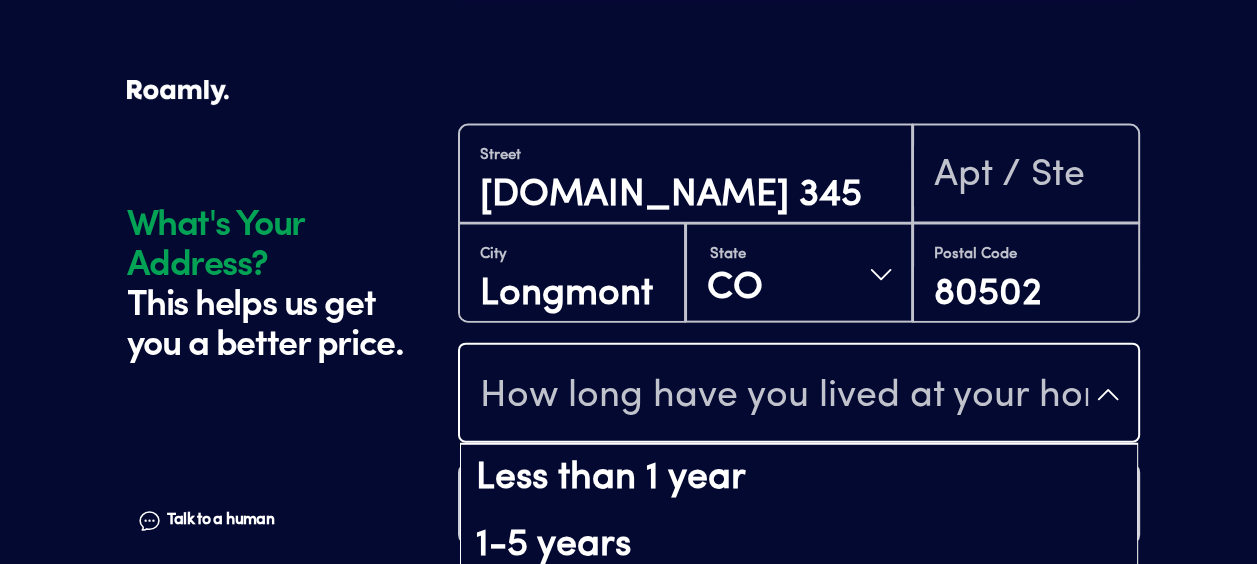 drag, startPoint x: 634, startPoint y: 436, endPoint x: 631, endPoint y: 470, distance: 34.132095 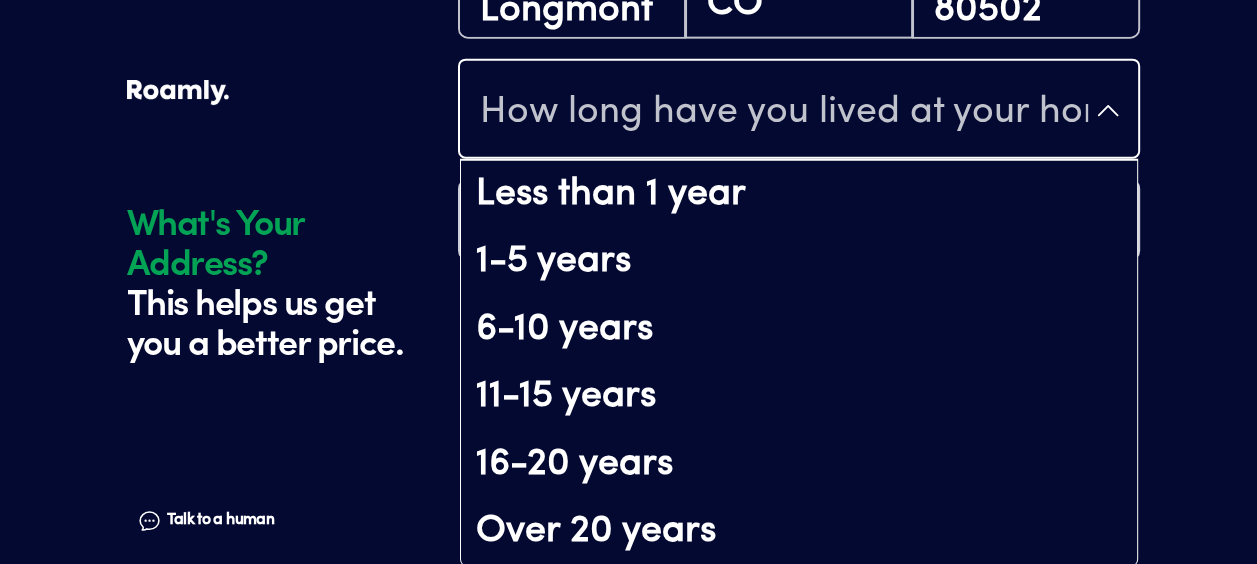 scroll, scrollTop: 0, scrollLeft: 0, axis: both 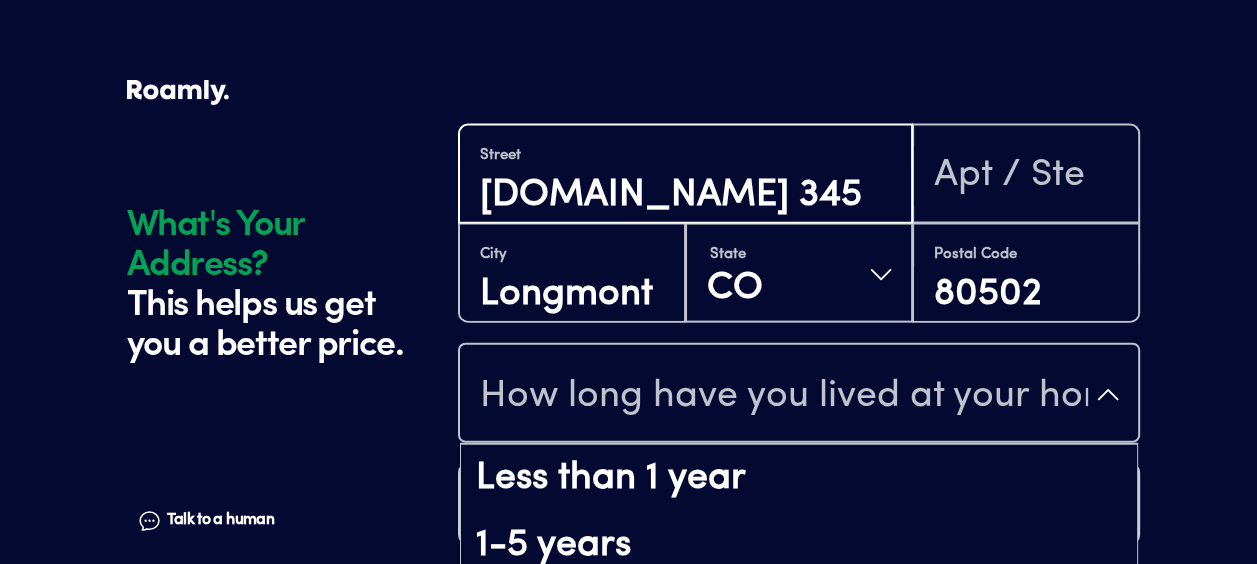 click on "[DOMAIN_NAME] 345" at bounding box center [685, 195] 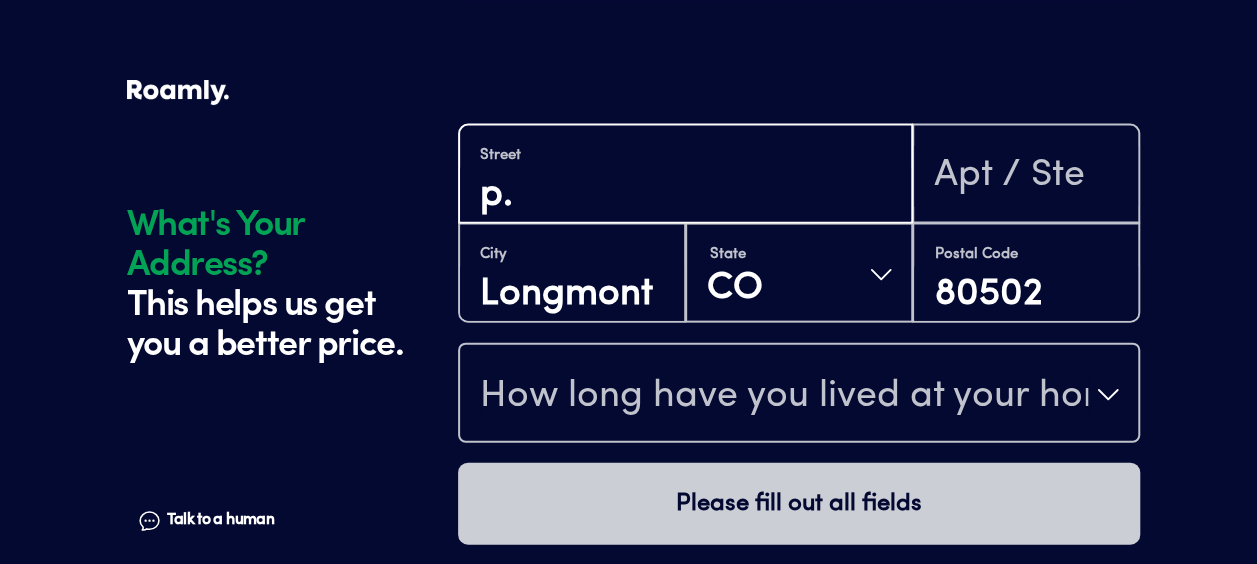 type on "p" 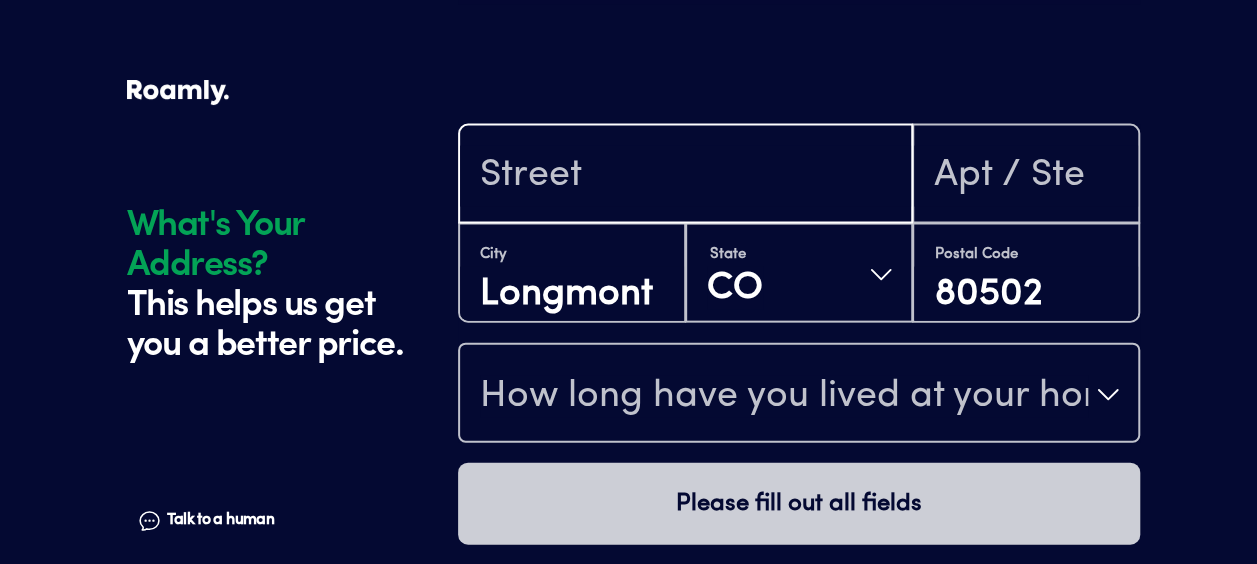 type on "5" 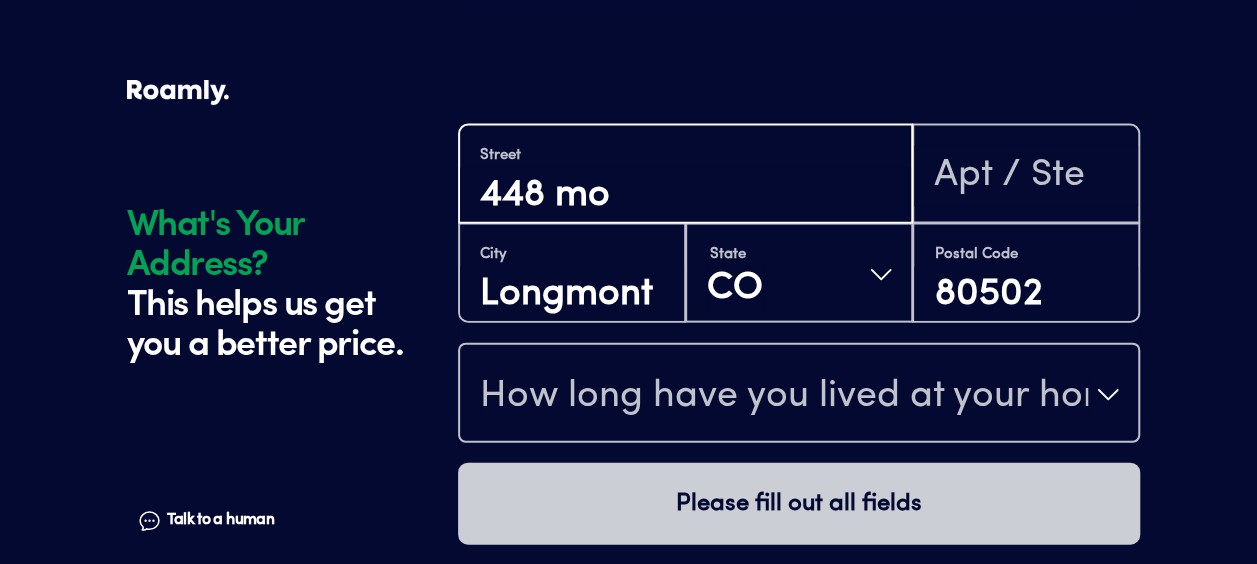 type on "[STREET_ADDRESS][PERSON_NAME]" 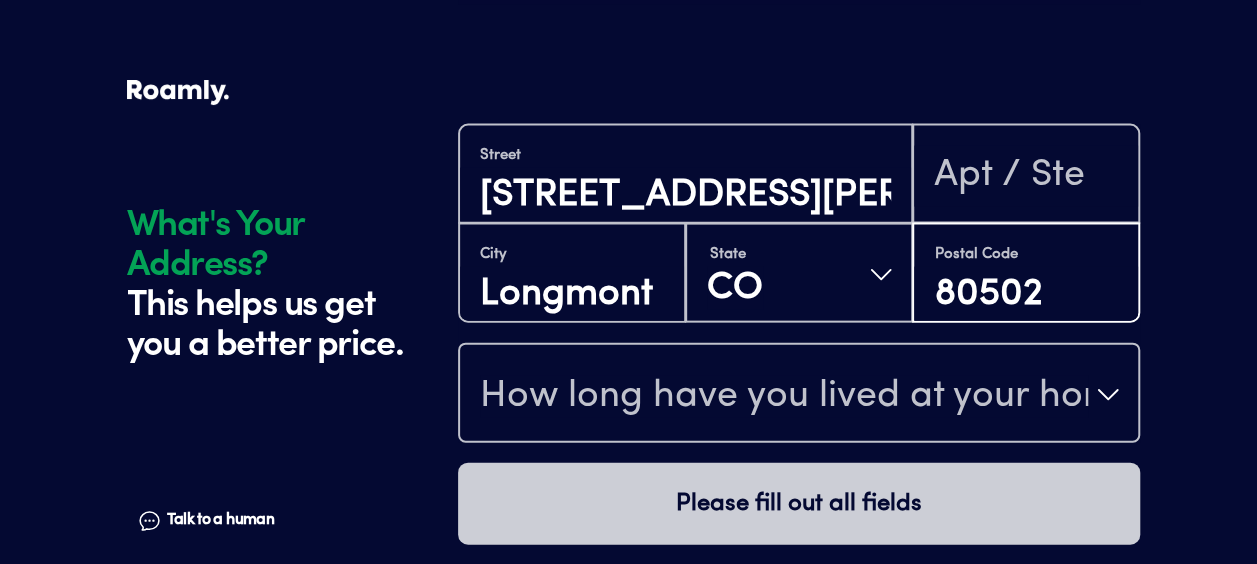 click on "80502" at bounding box center (1026, 294) 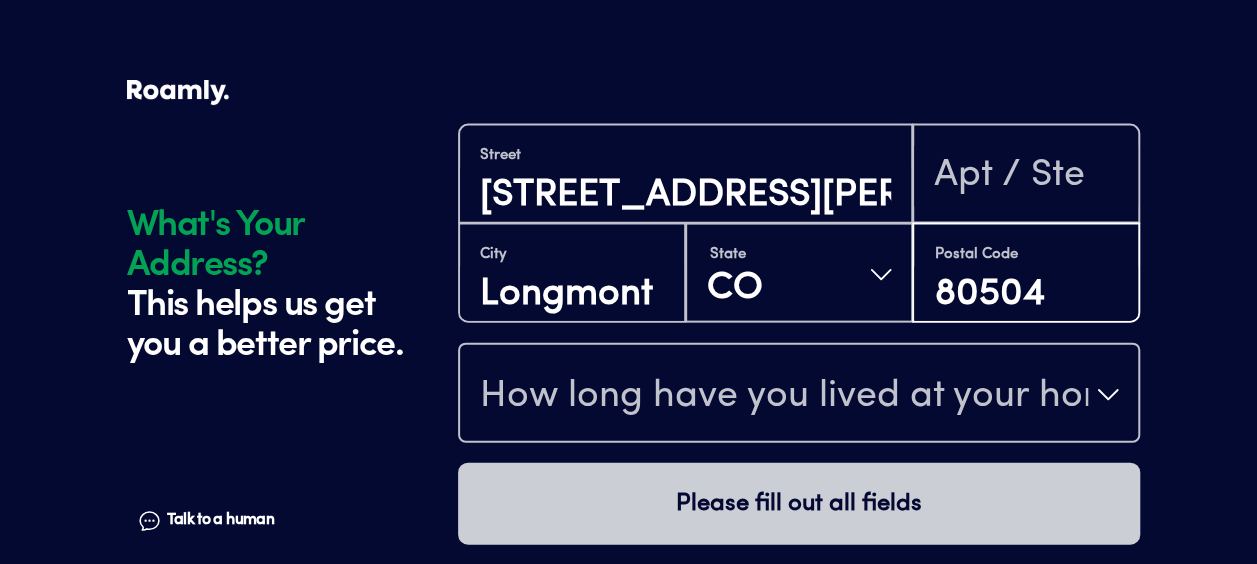 type on "80504" 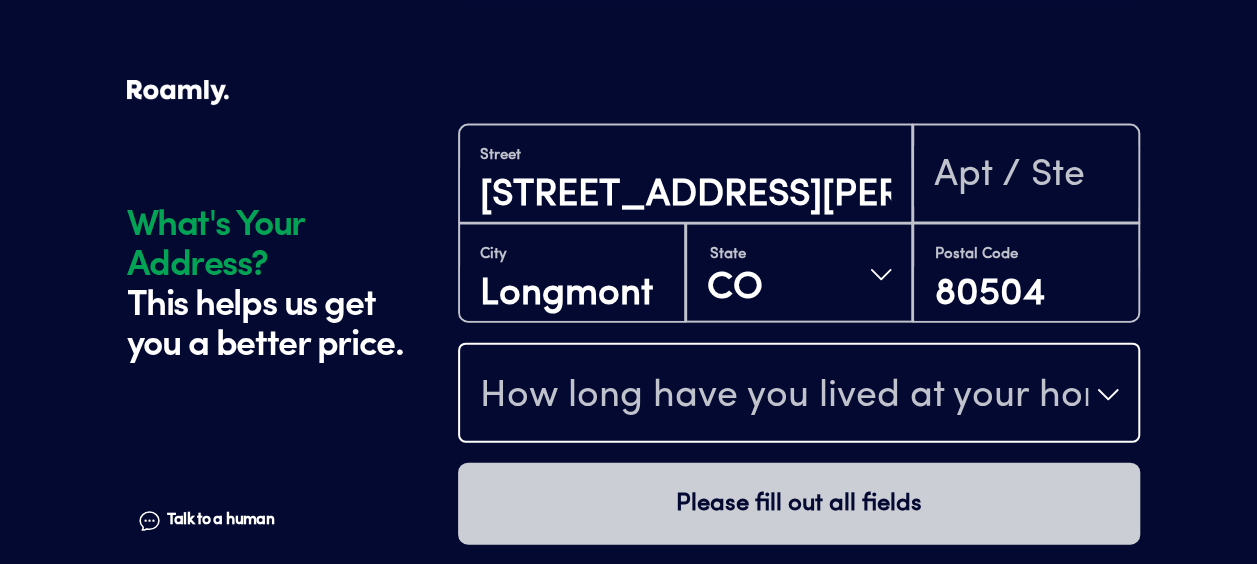 click on "How long have you lived at your home address?" at bounding box center (784, 397) 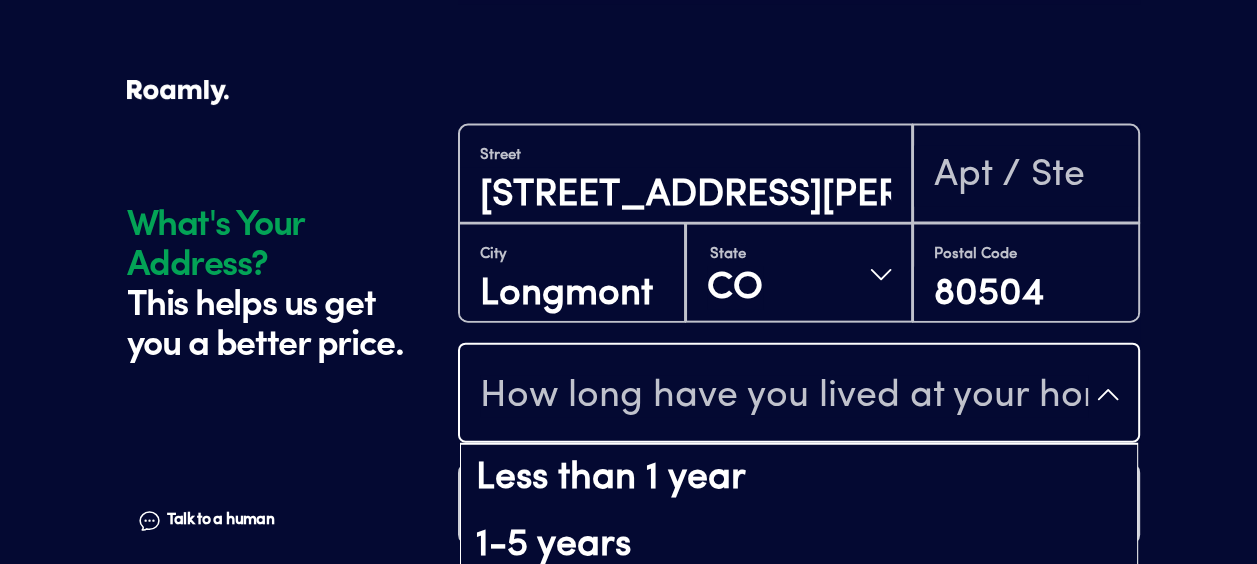 click on "How long have you lived at your home address?" at bounding box center [784, 397] 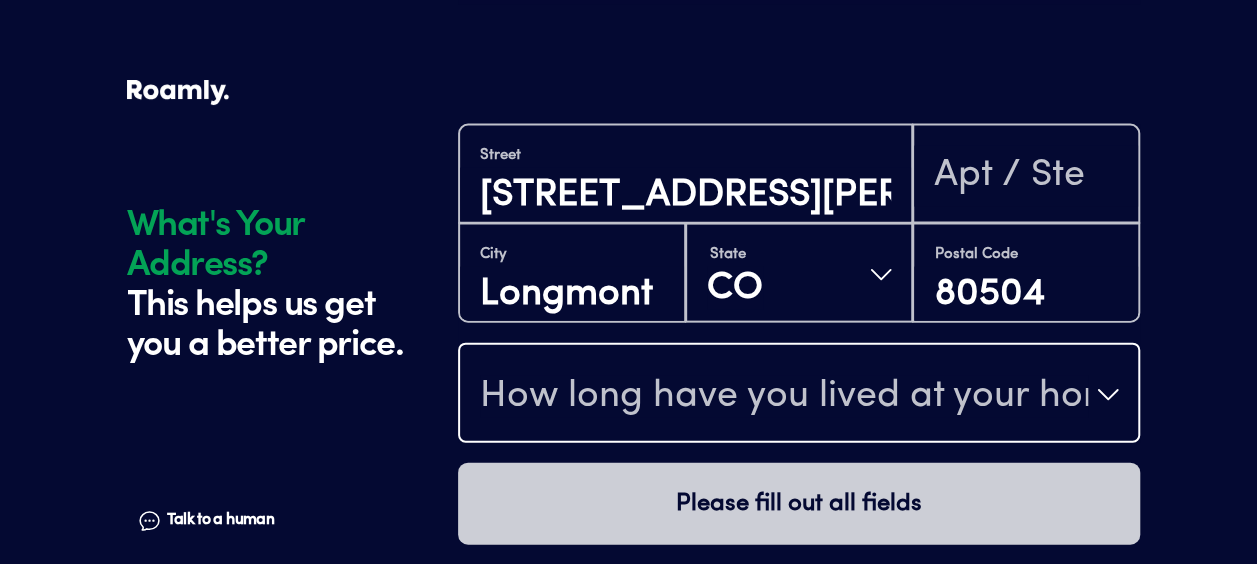 scroll, scrollTop: 2110, scrollLeft: 0, axis: vertical 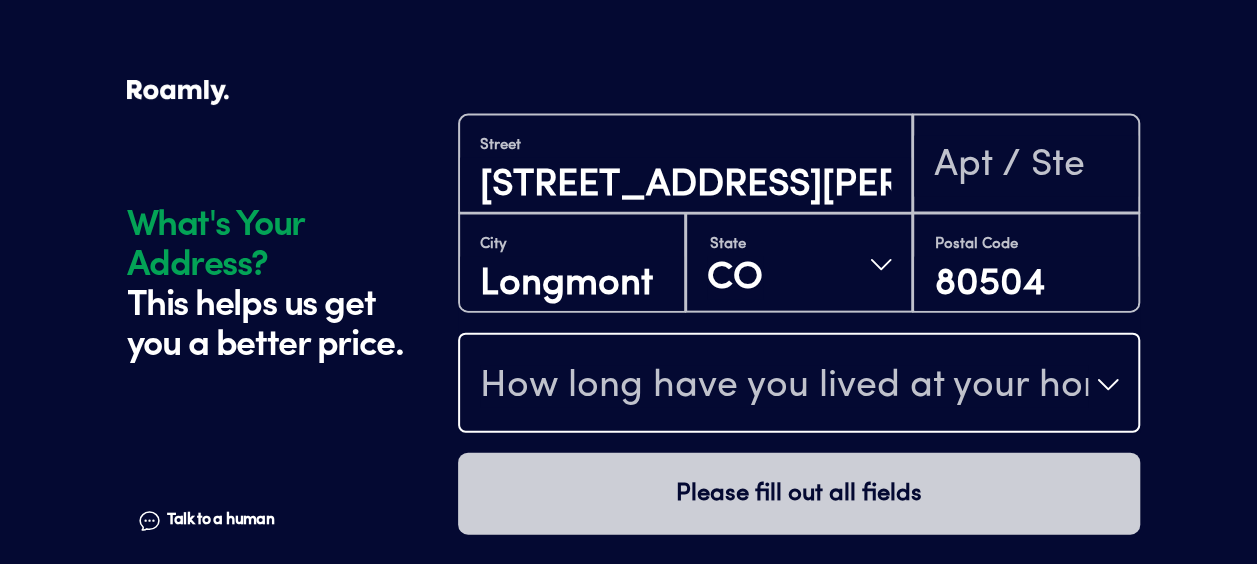 click on "How long have you lived at your home address?" at bounding box center [784, 387] 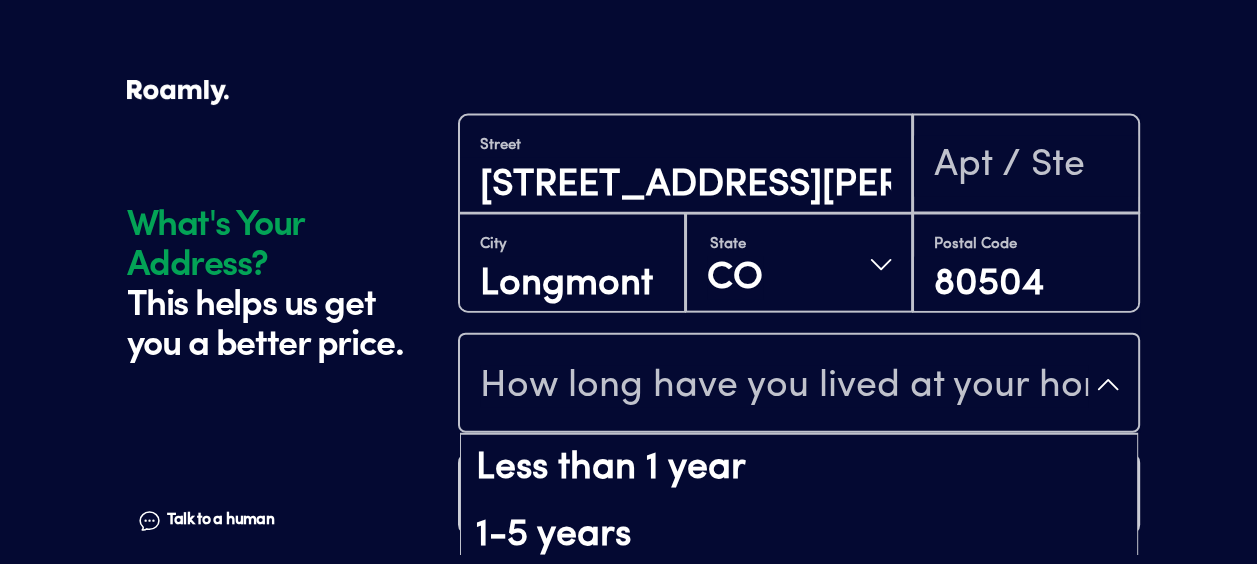 scroll, scrollTop: 285, scrollLeft: 0, axis: vertical 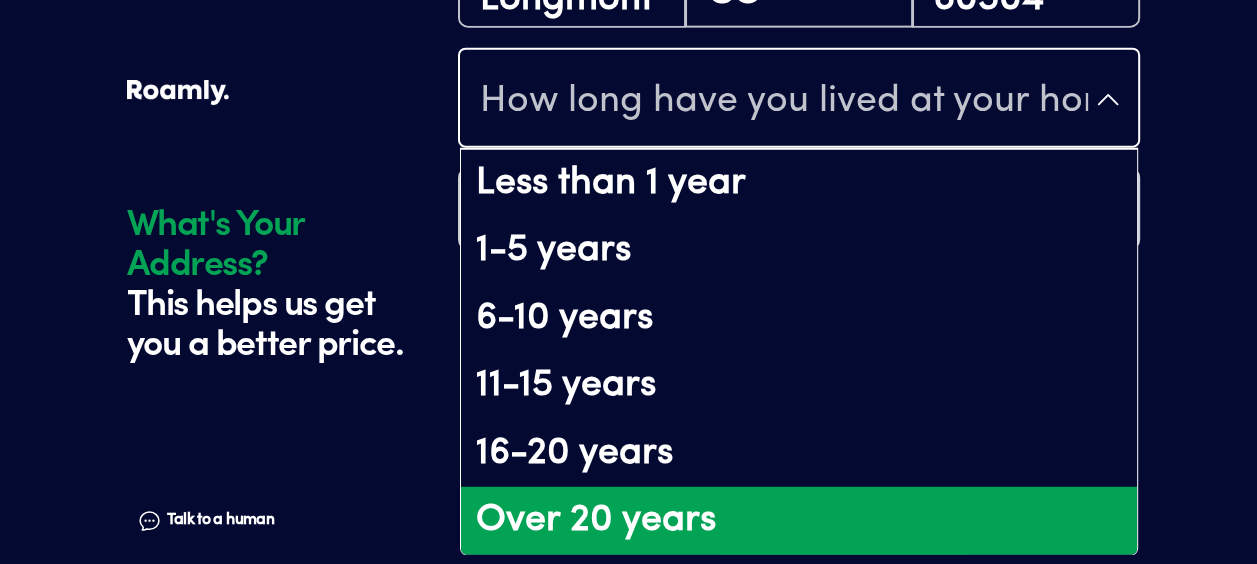 click on "Over 20 years" at bounding box center [799, 521] 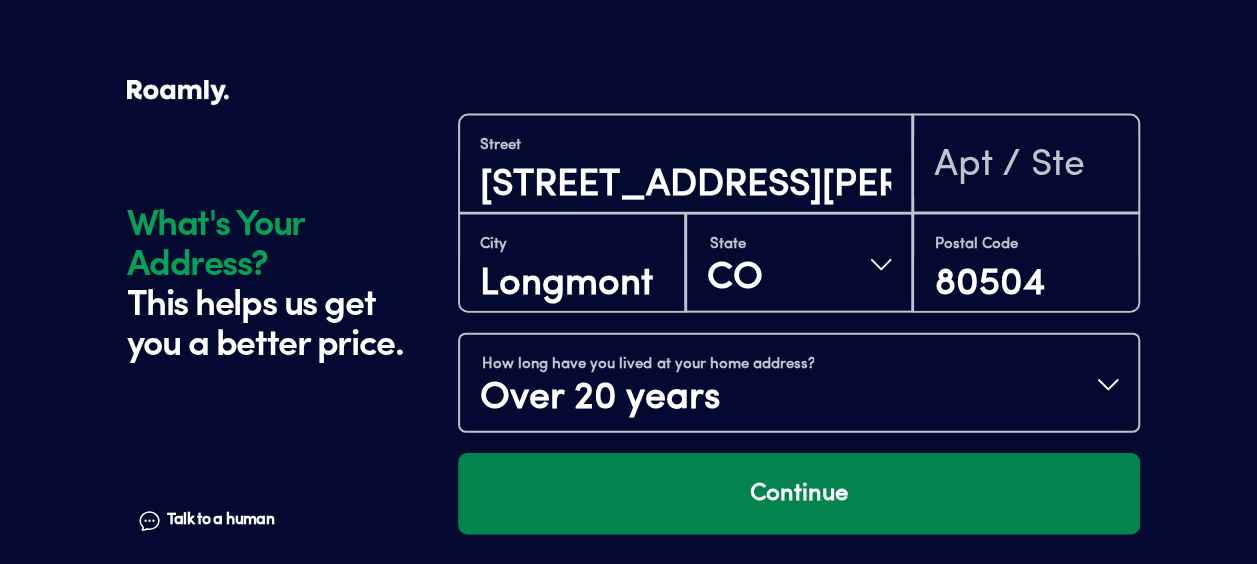 click on "Continue" at bounding box center (799, 494) 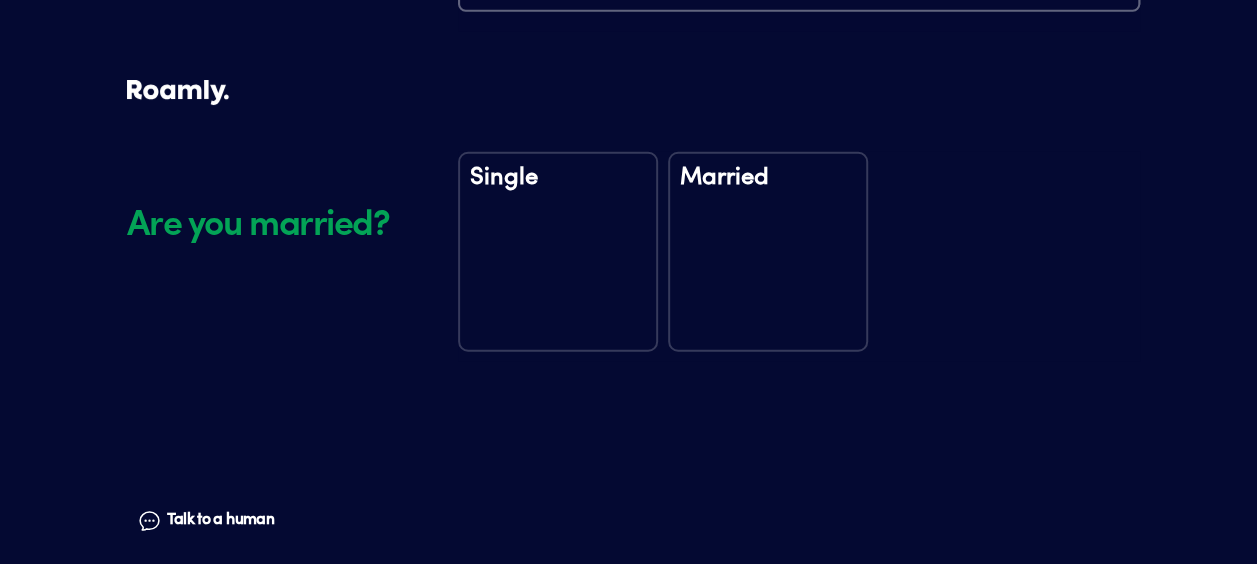 scroll, scrollTop: 2555, scrollLeft: 0, axis: vertical 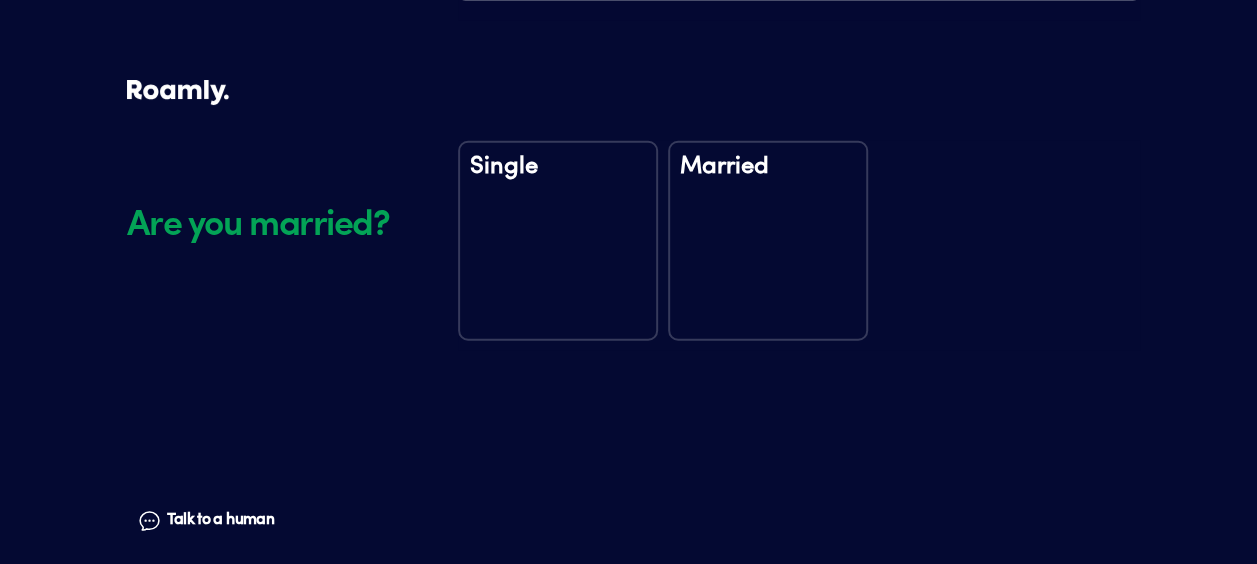 click on "Single" at bounding box center [558, 241] 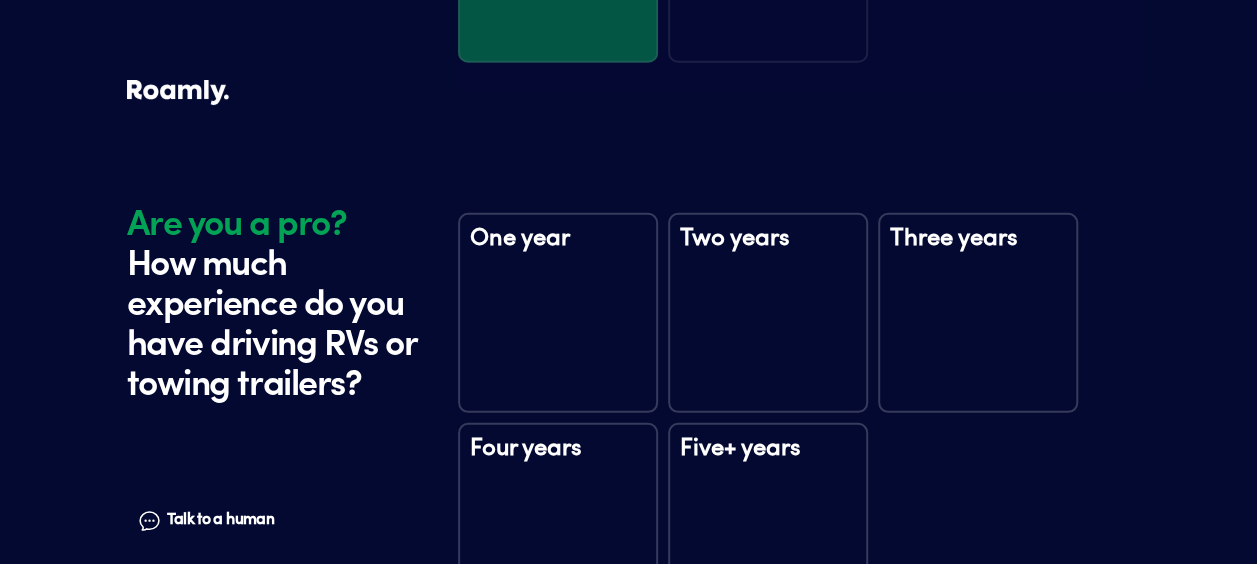 scroll, scrollTop: 2945, scrollLeft: 0, axis: vertical 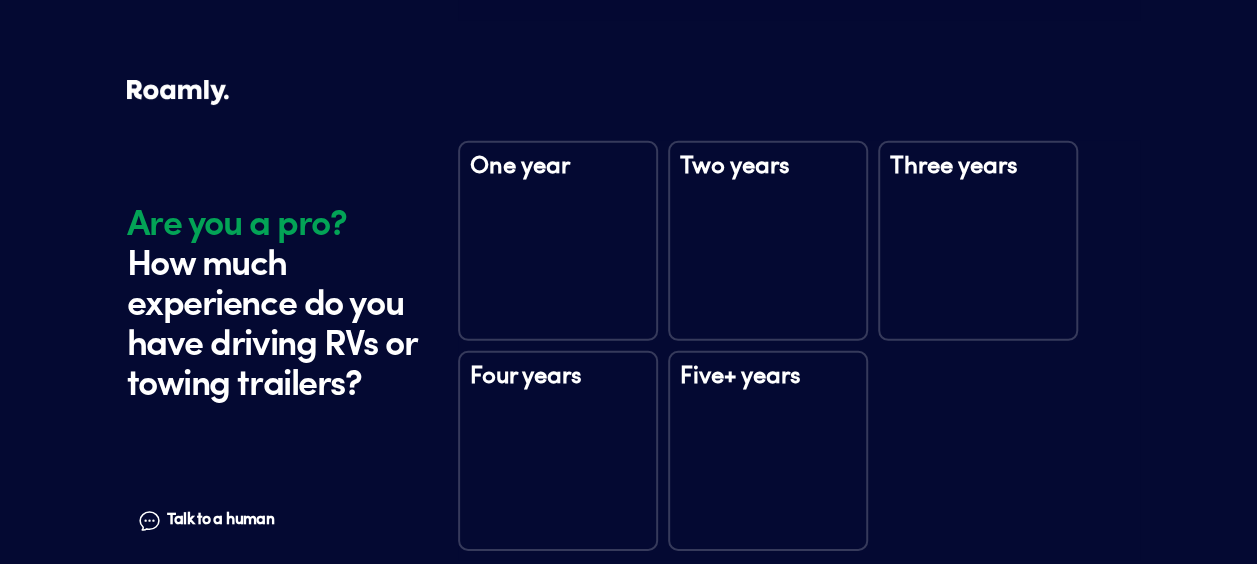 click on "Five+ years" at bounding box center [768, 451] 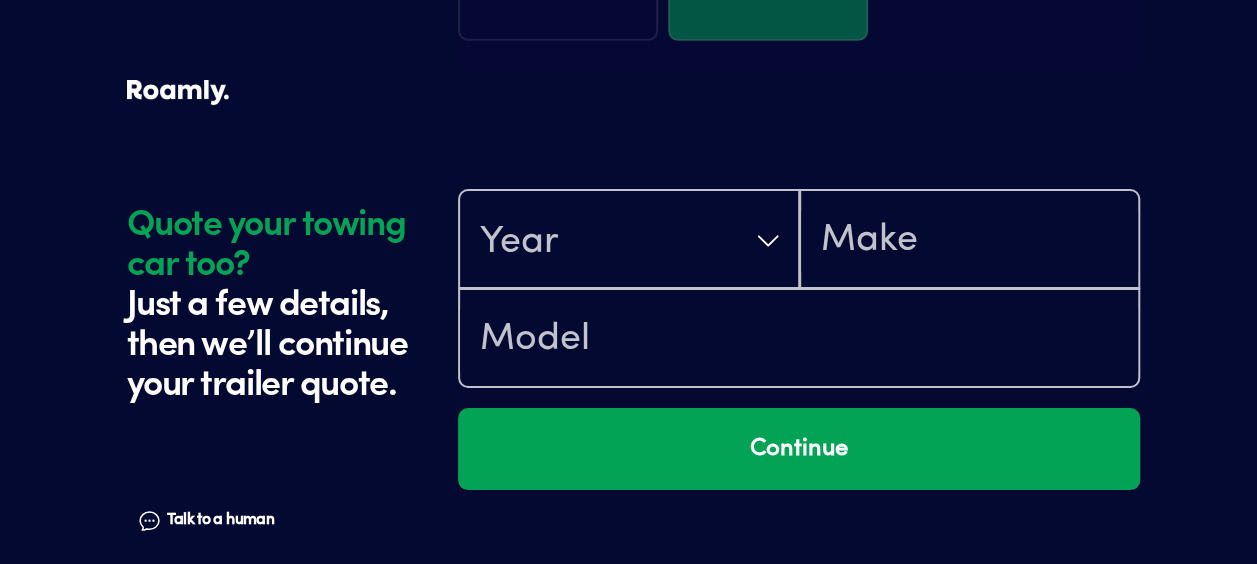 scroll, scrollTop: 3545, scrollLeft: 0, axis: vertical 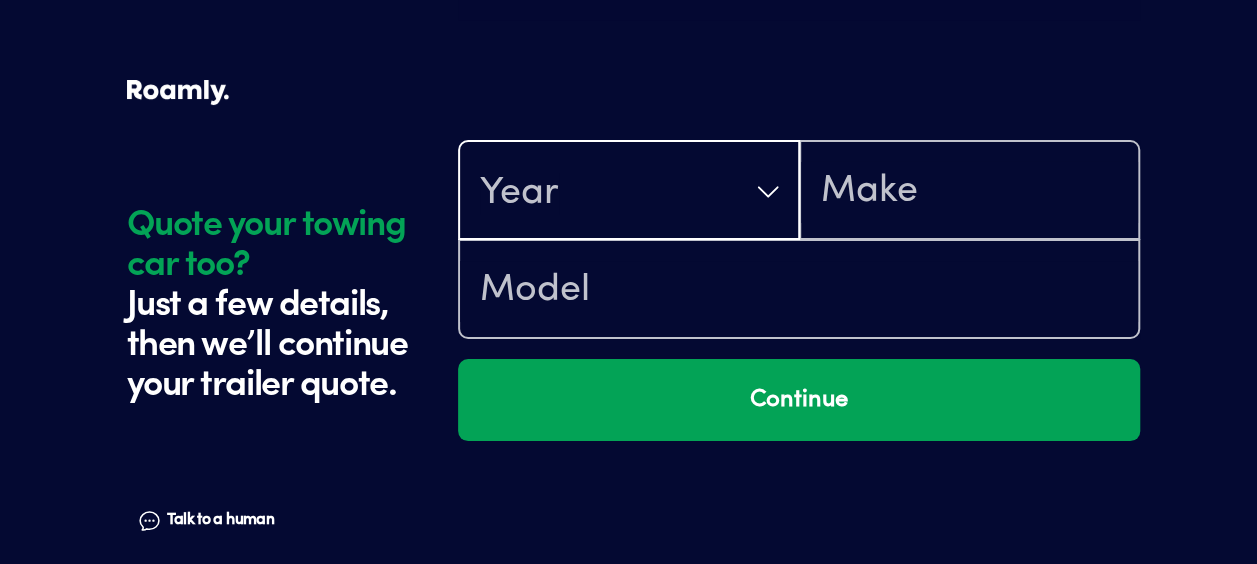 click on "Year" at bounding box center [629, 192] 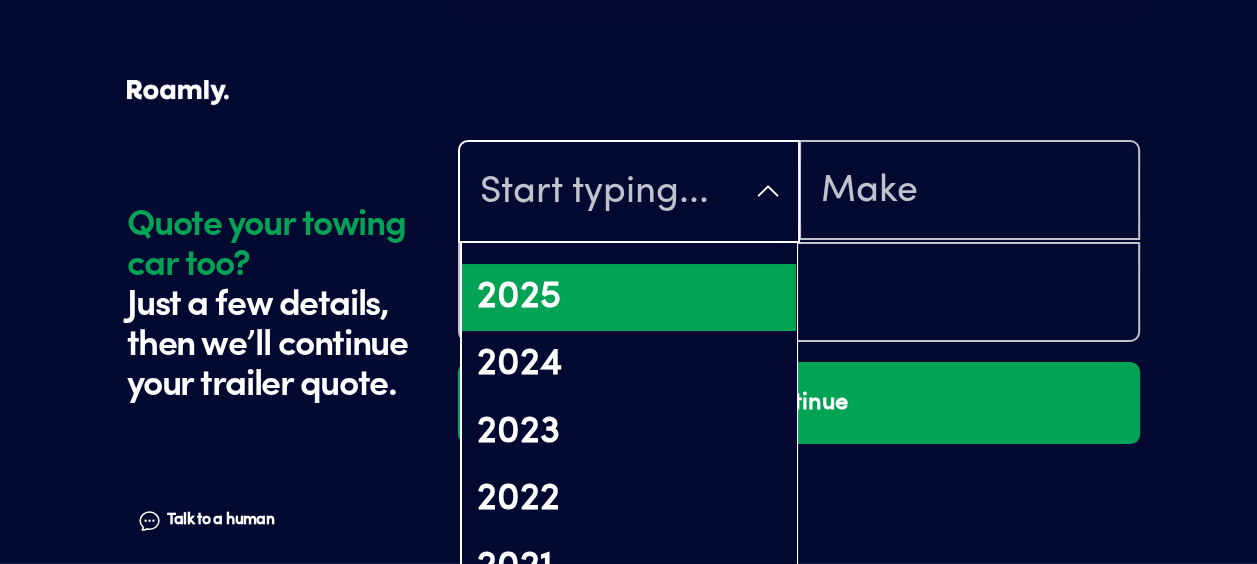 scroll, scrollTop: 115, scrollLeft: 0, axis: vertical 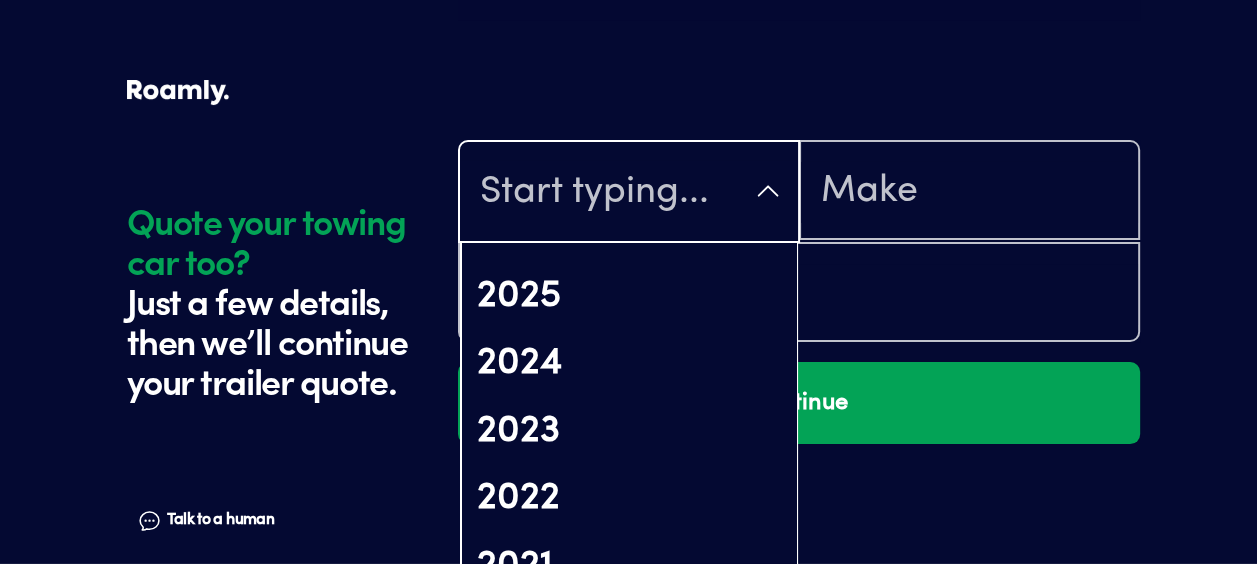 click on "2023" at bounding box center (629, 432) 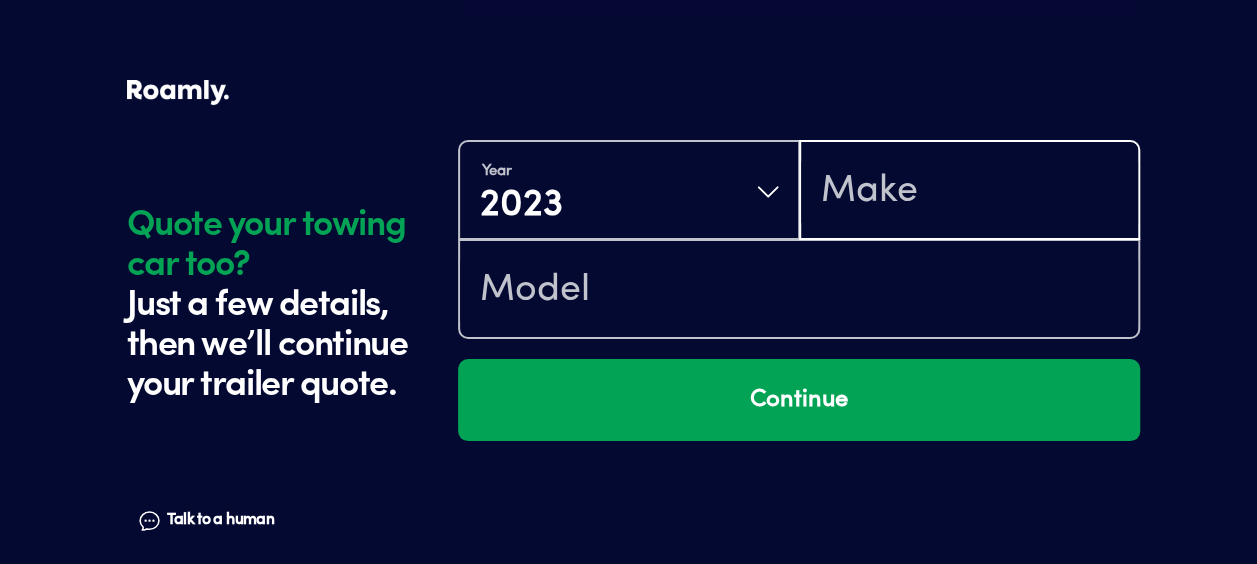 click at bounding box center (970, 192) 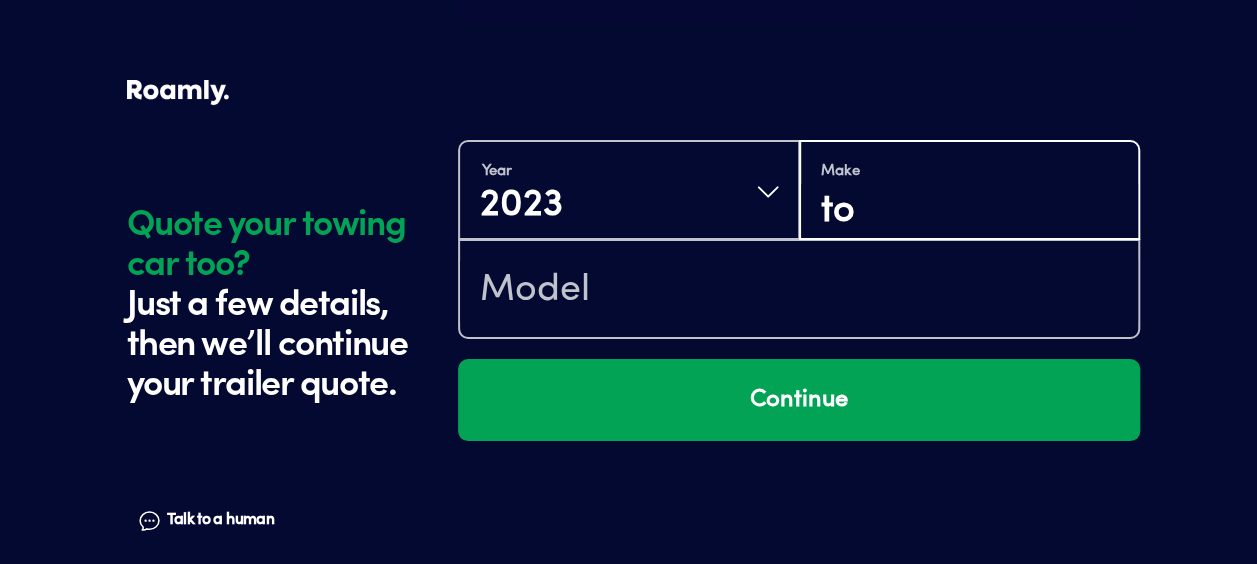 type on "t" 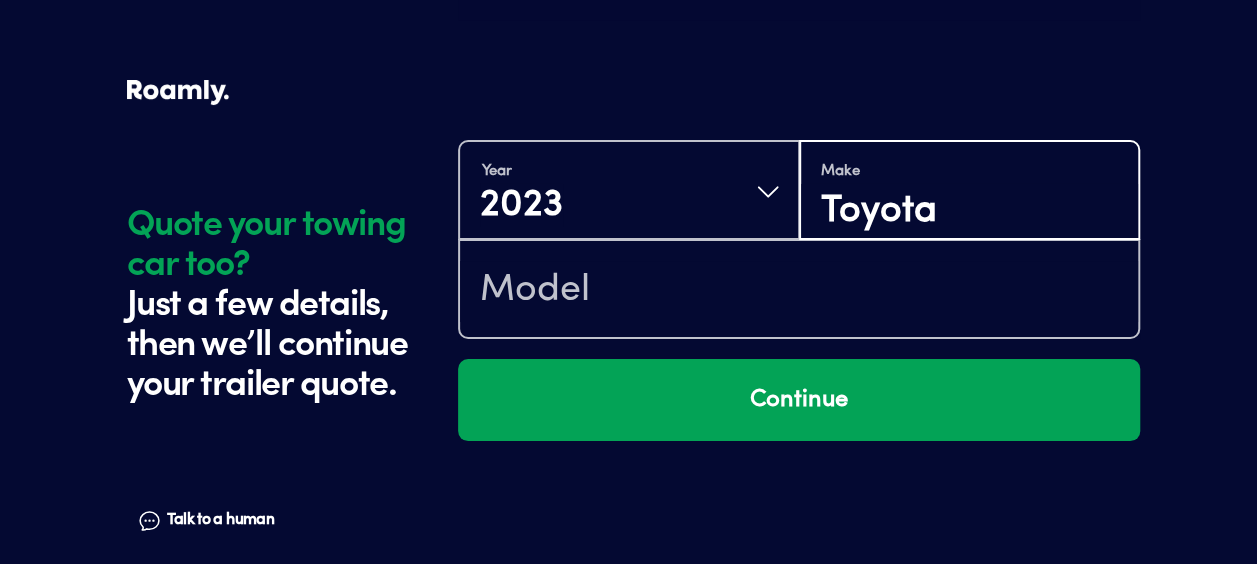 type on "Toyota" 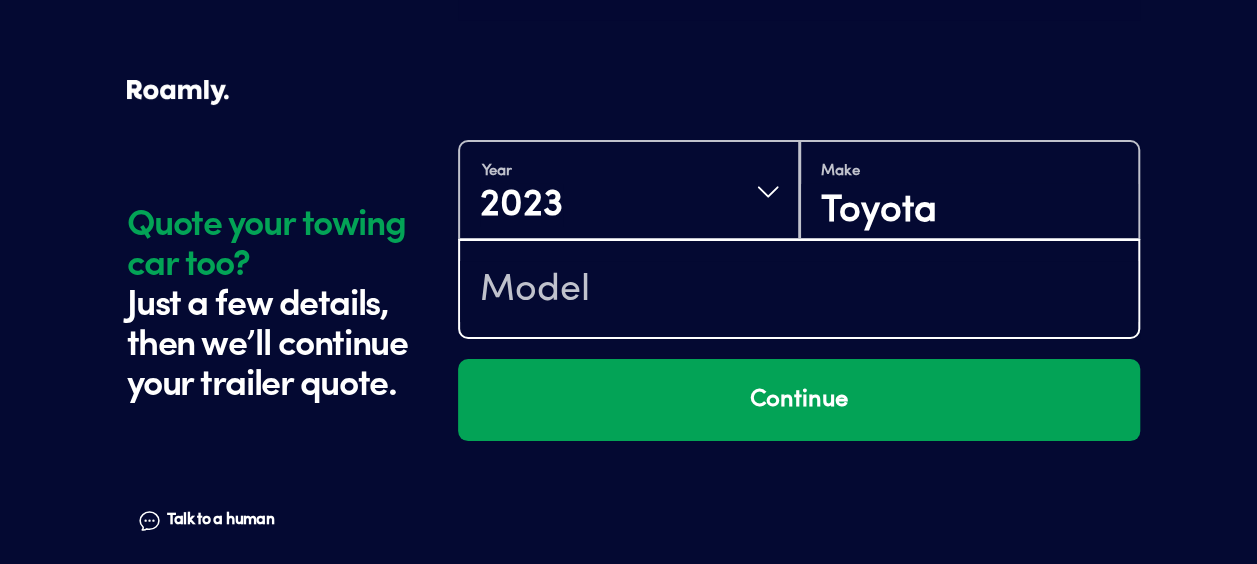 click at bounding box center [799, 291] 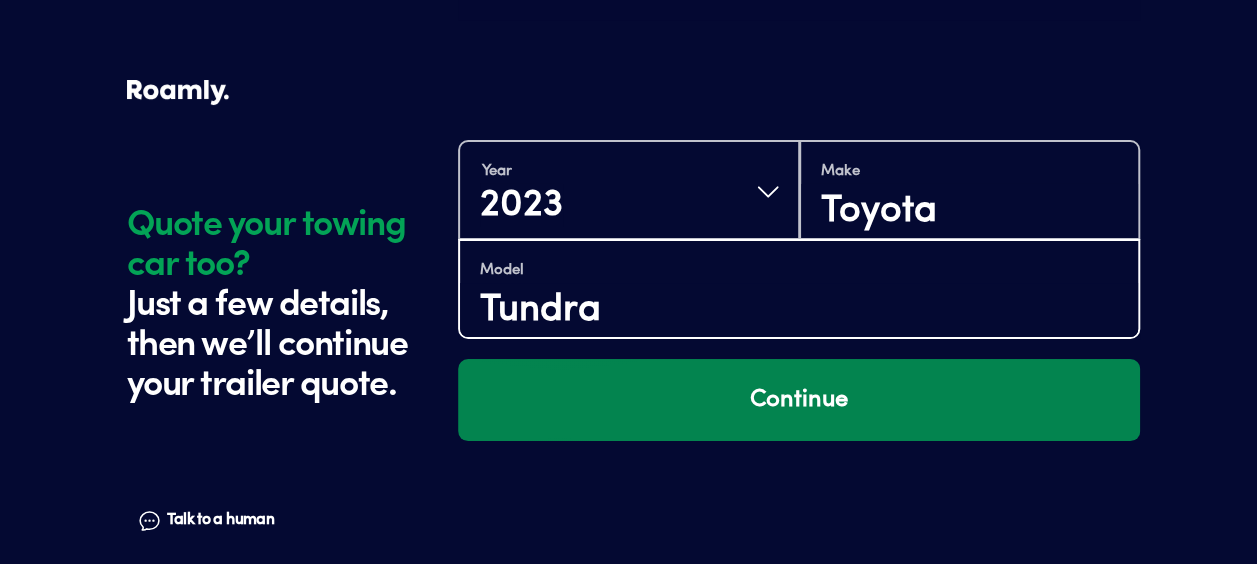 type on "Tundra" 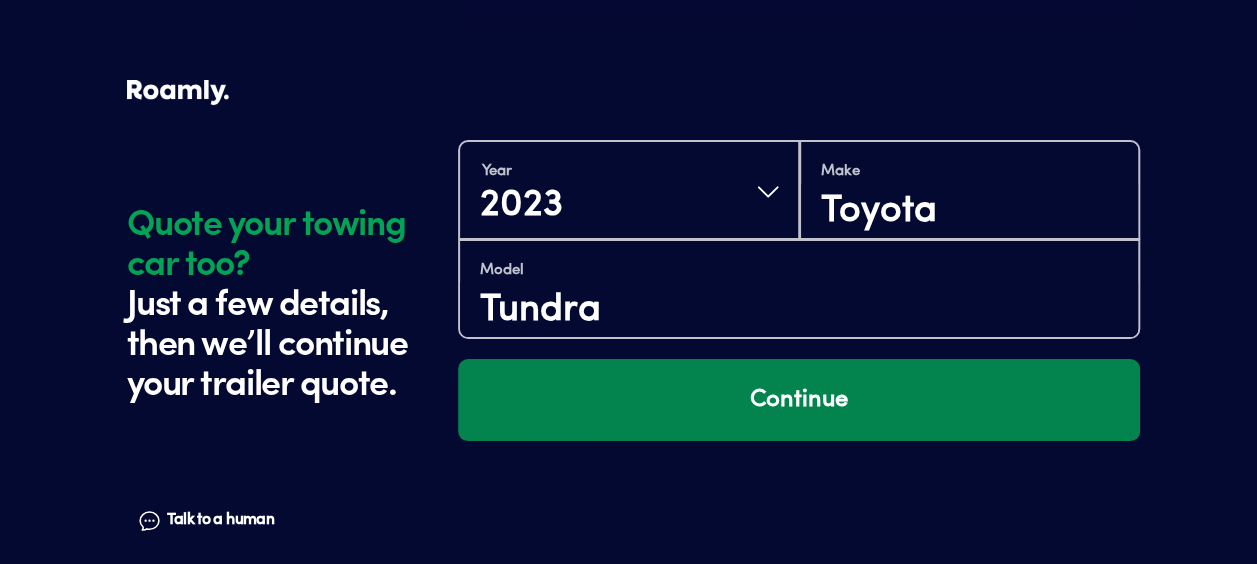 click on "Continue" at bounding box center [799, 400] 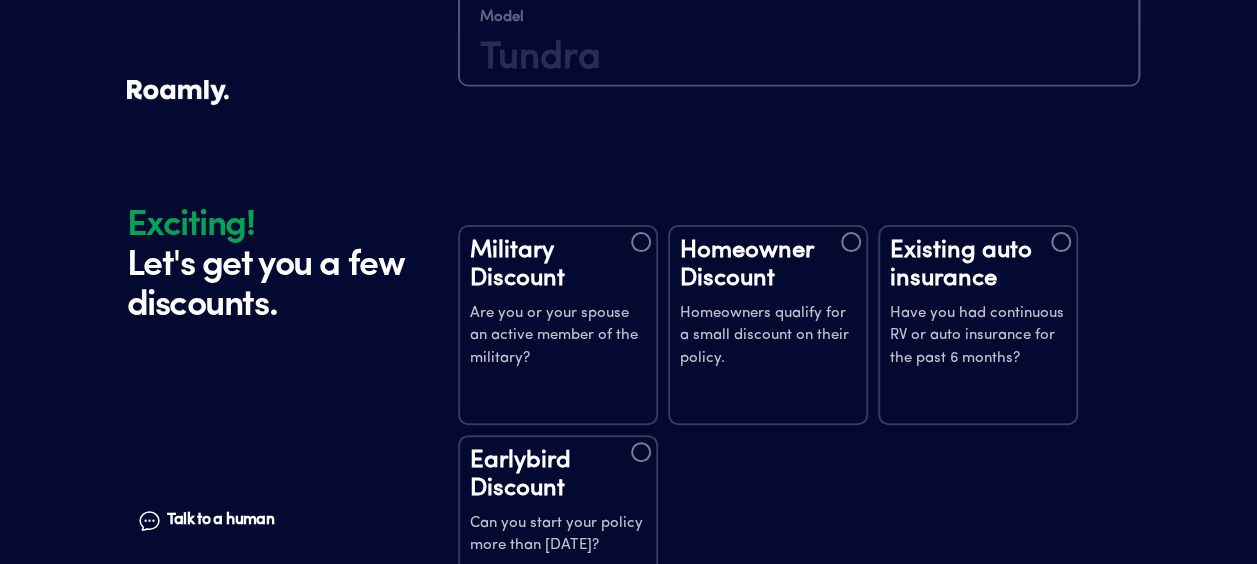 scroll, scrollTop: 3923, scrollLeft: 0, axis: vertical 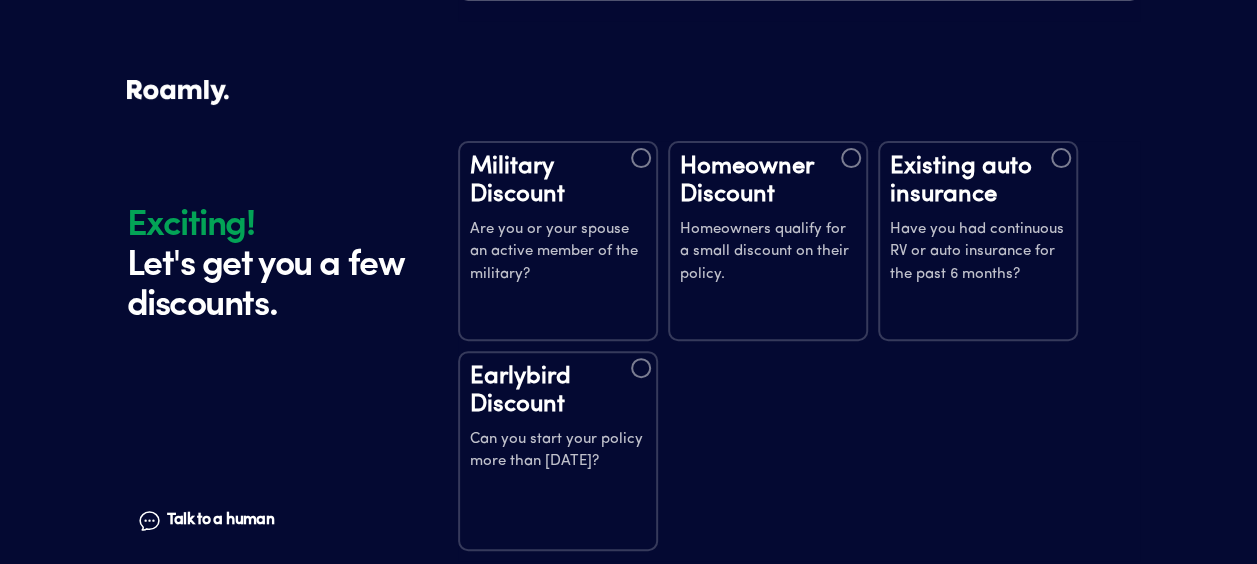 click on "Homeowner Discount Homeowners qualify for a small discount on their policy." at bounding box center [768, 220] 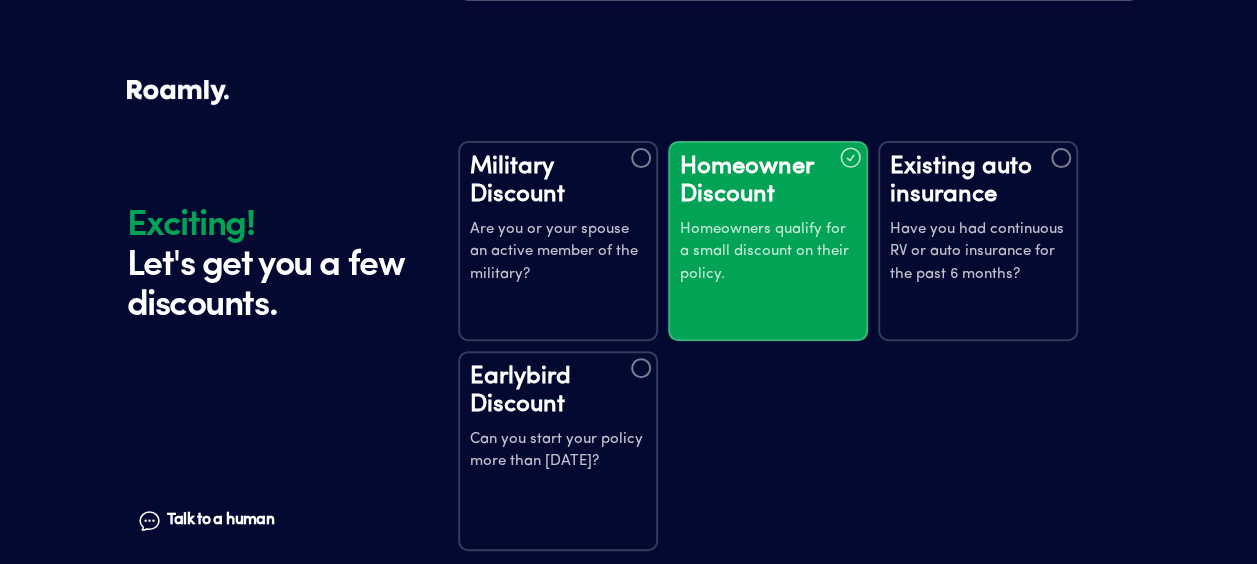 click on "Existing auto insurance Have you had continuous RV or auto insurance for the past 6 months?" at bounding box center [978, 220] 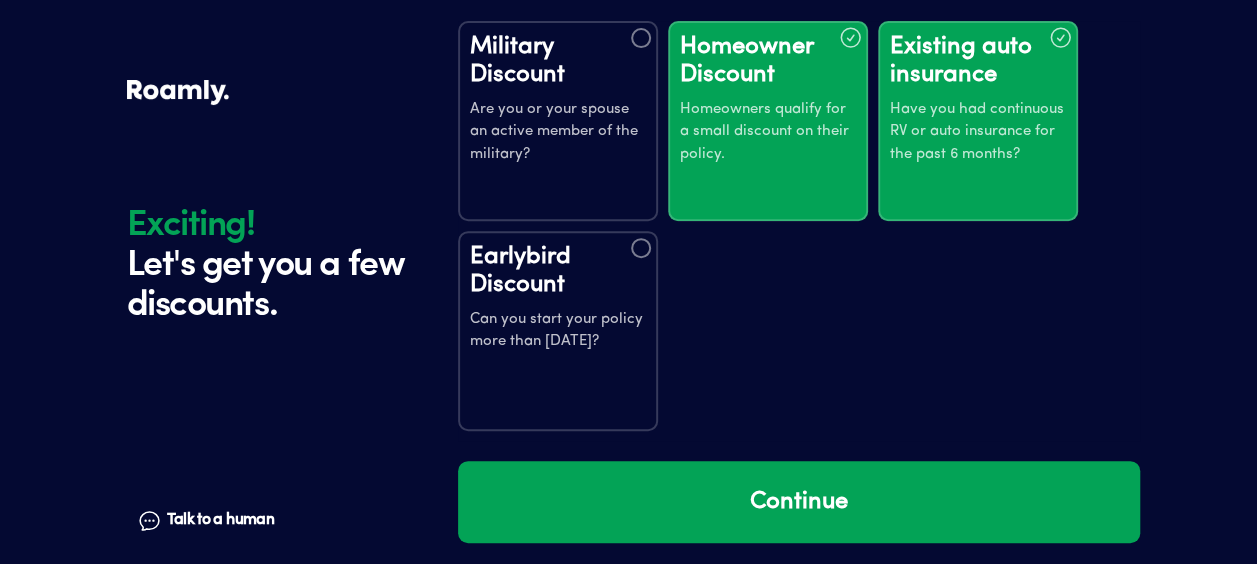 scroll, scrollTop: 4048, scrollLeft: 0, axis: vertical 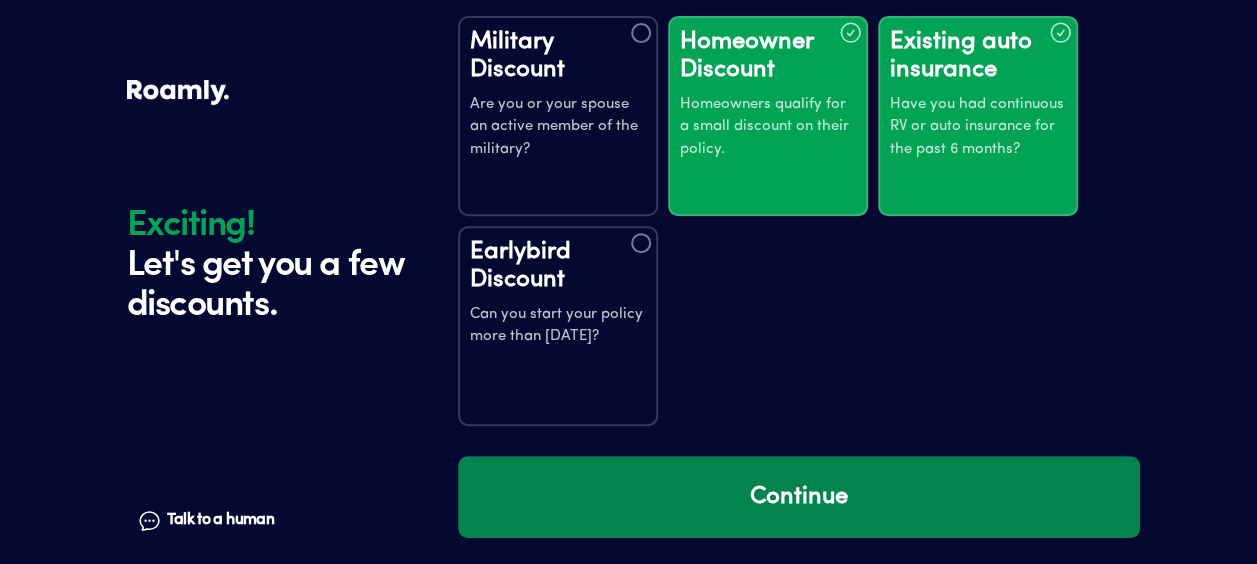 click on "Continue" at bounding box center (799, 497) 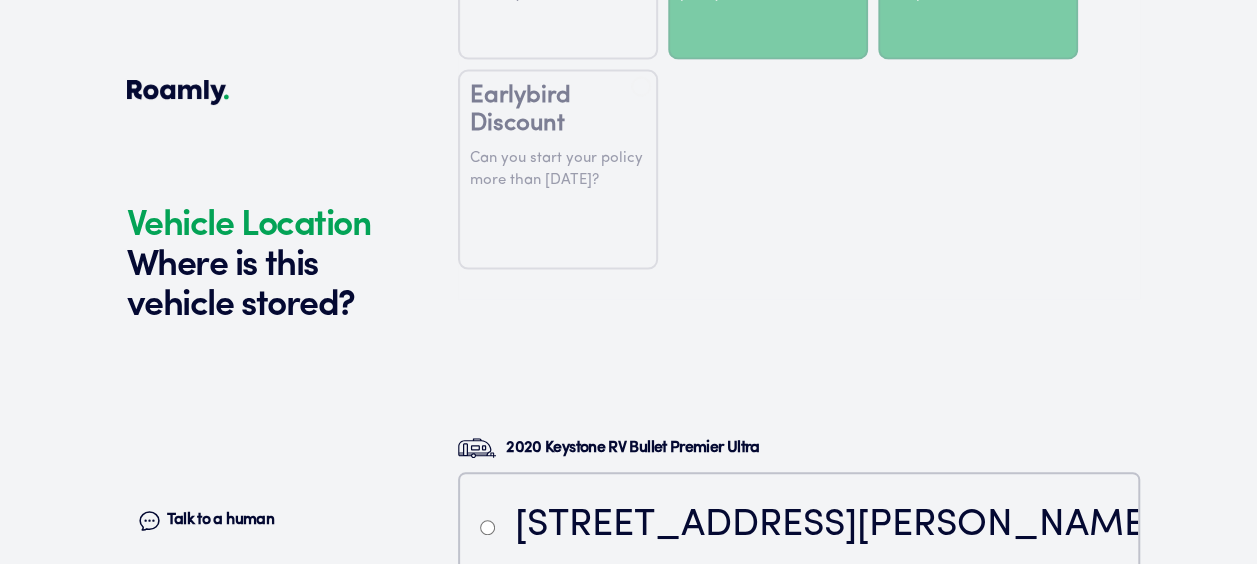 scroll, scrollTop: 4523, scrollLeft: 0, axis: vertical 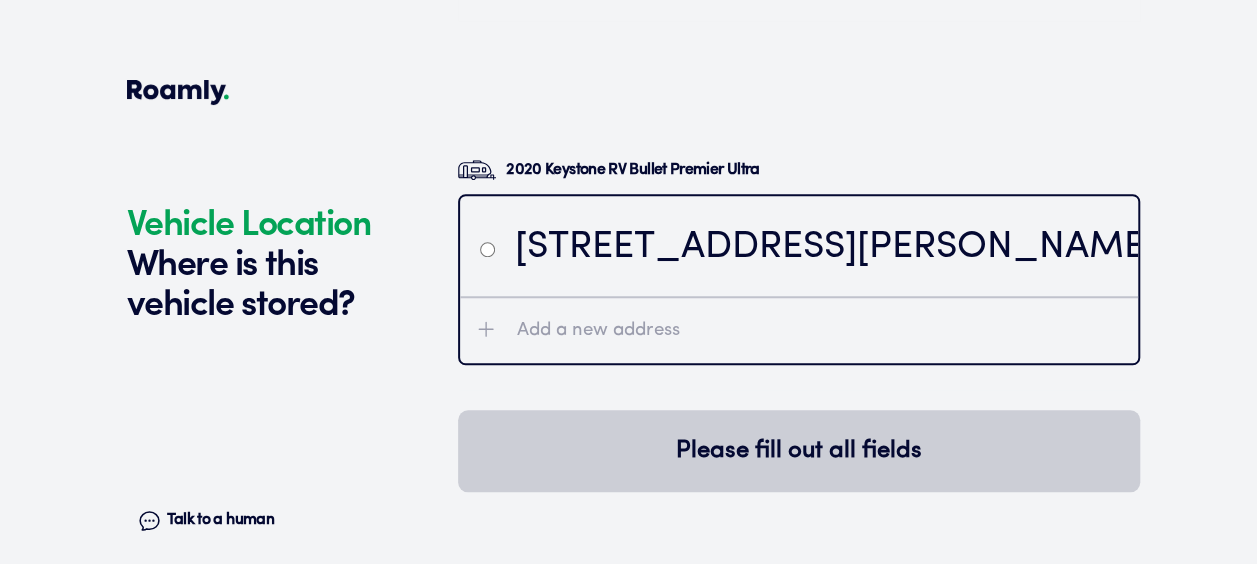 click on "[STREET_ADDRESS][PERSON_NAME]" at bounding box center (913, 248) 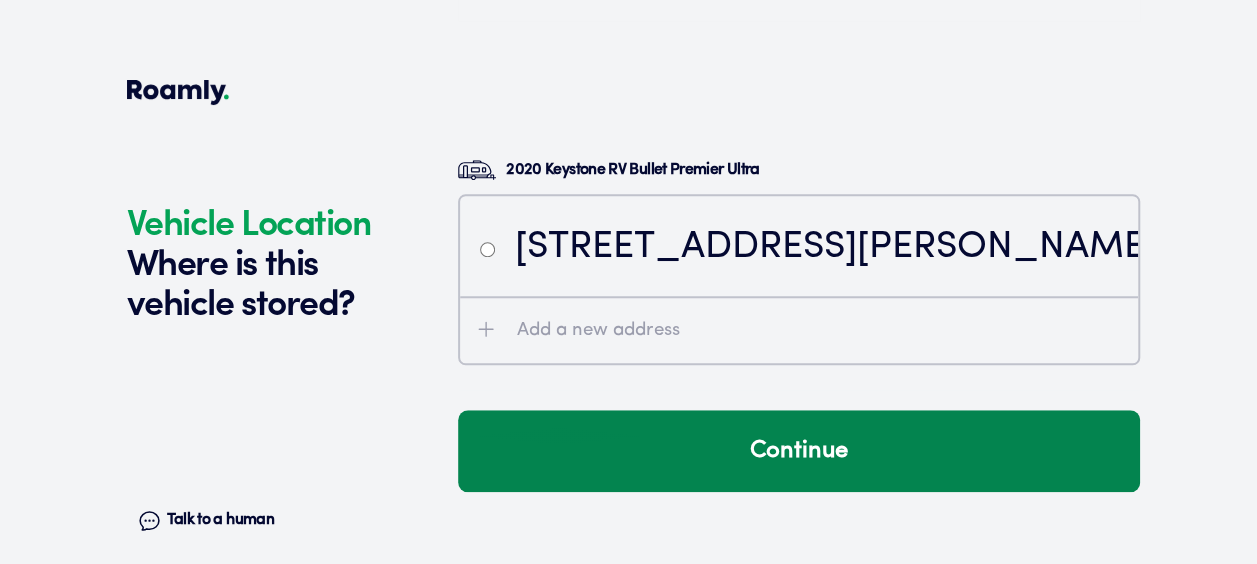 click on "Continue" at bounding box center (799, 451) 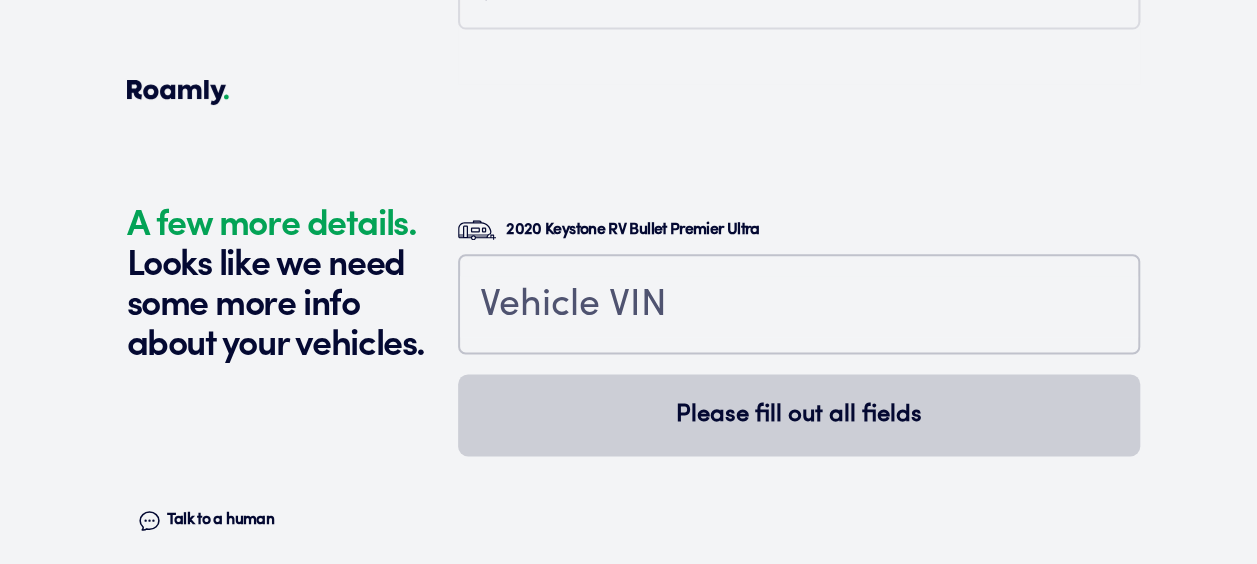 scroll, scrollTop: 4962, scrollLeft: 0, axis: vertical 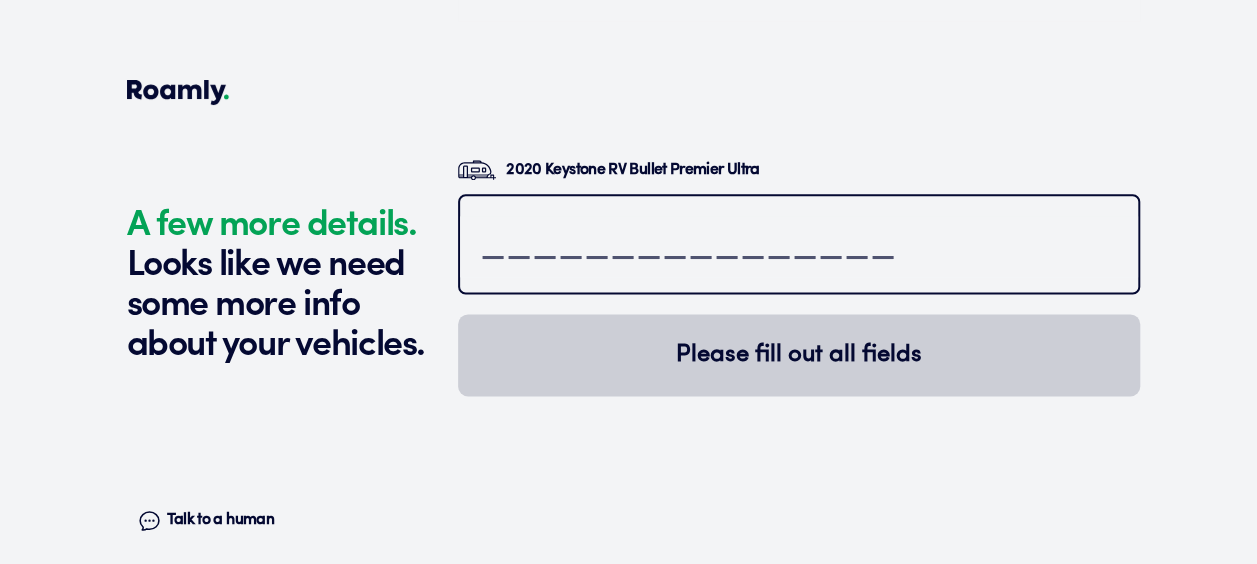 click at bounding box center [799, 246] 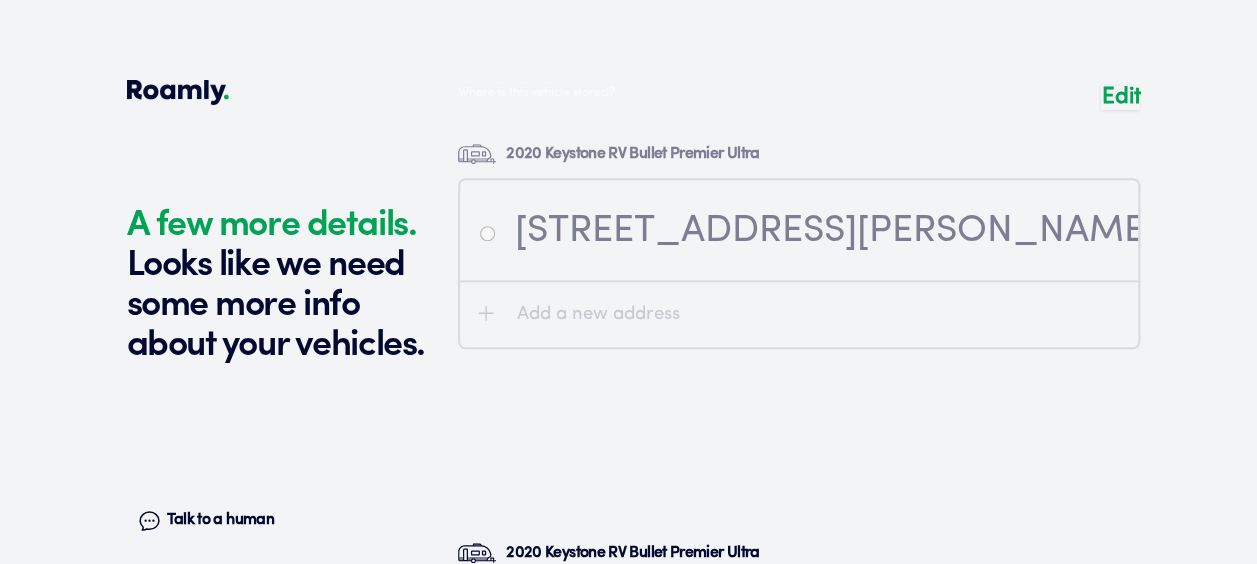 scroll, scrollTop: 4980, scrollLeft: 0, axis: vertical 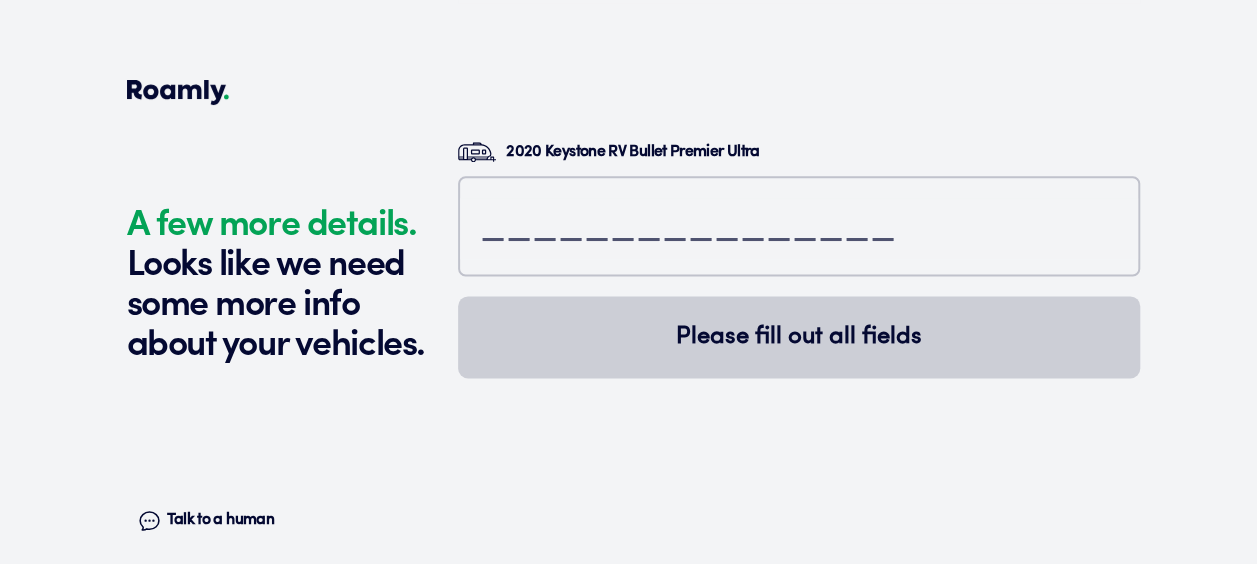 drag, startPoint x: 456, startPoint y: 327, endPoint x: 470, endPoint y: 183, distance: 144.67896 